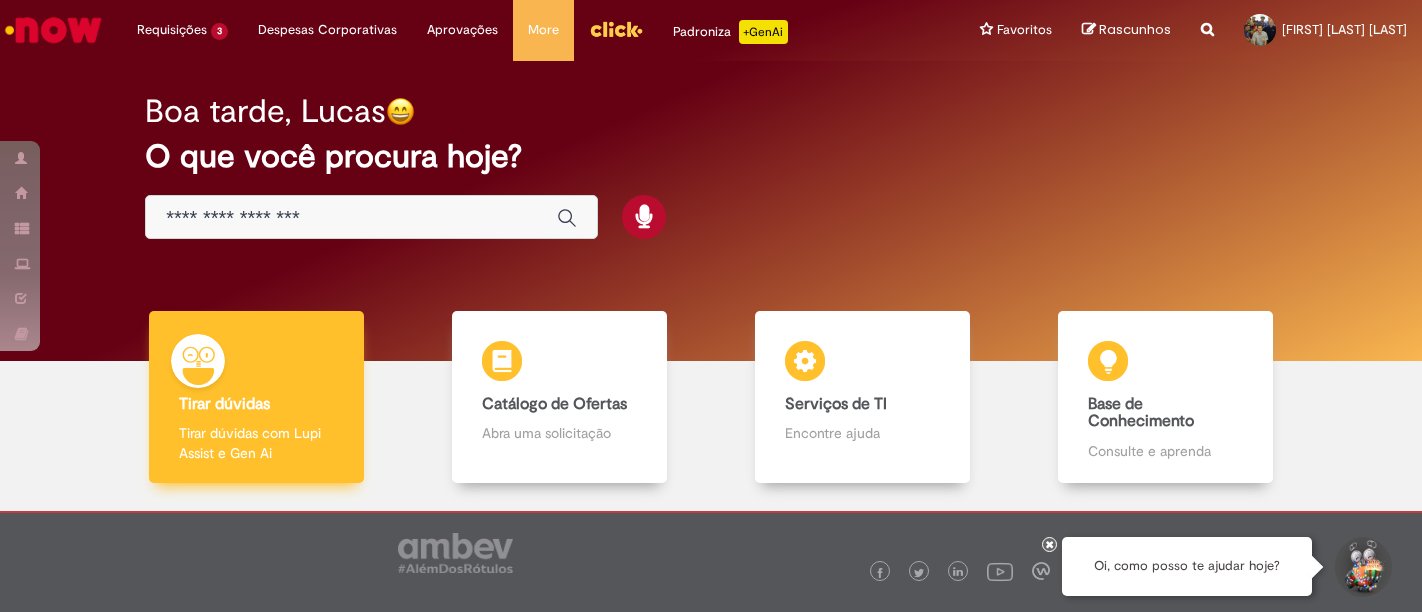scroll, scrollTop: 0, scrollLeft: 0, axis: both 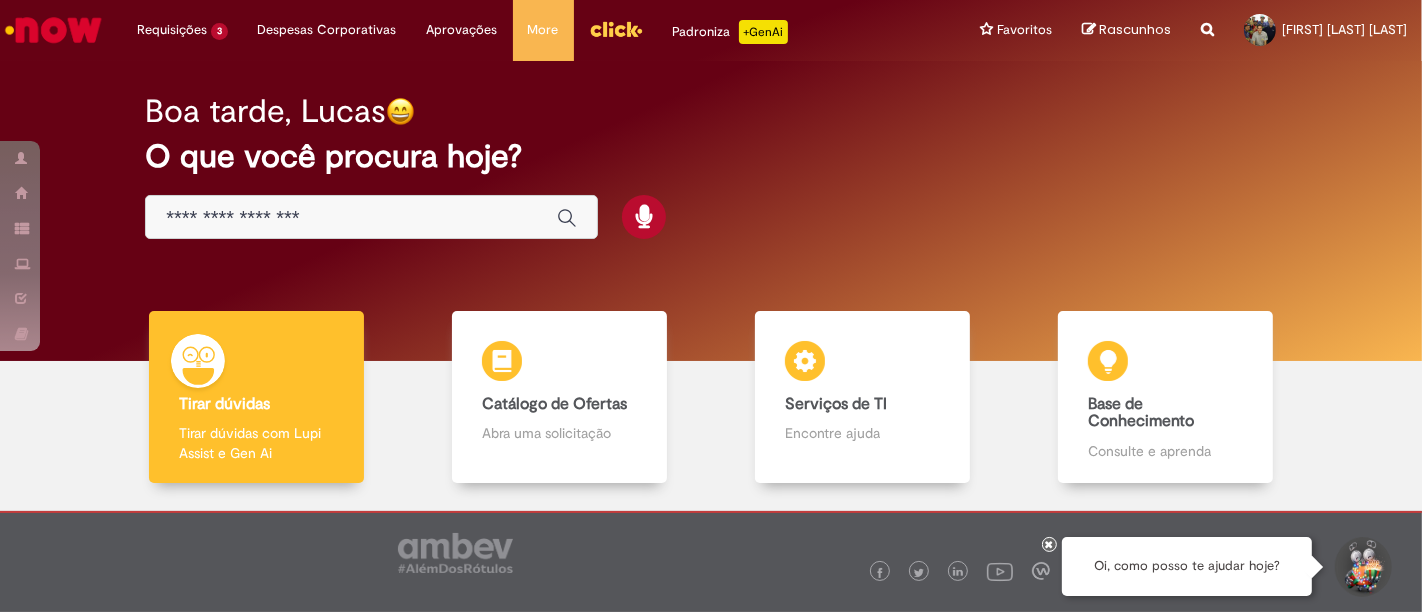 click at bounding box center [351, 218] 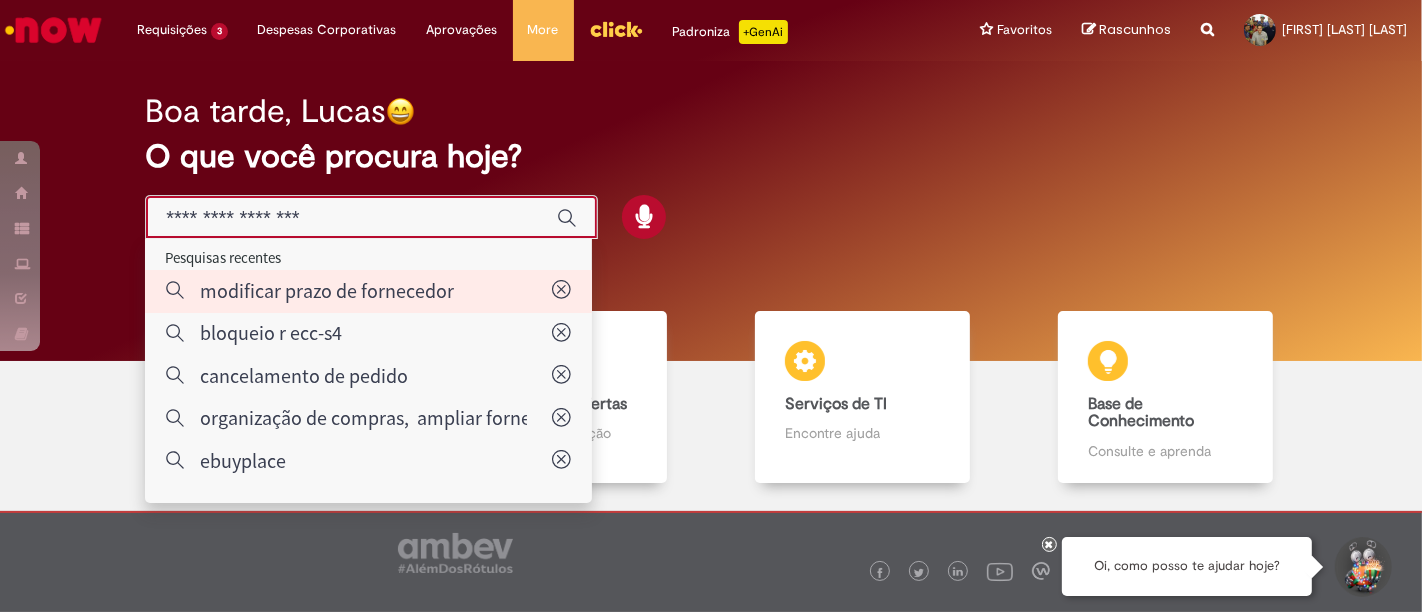 type on "**********" 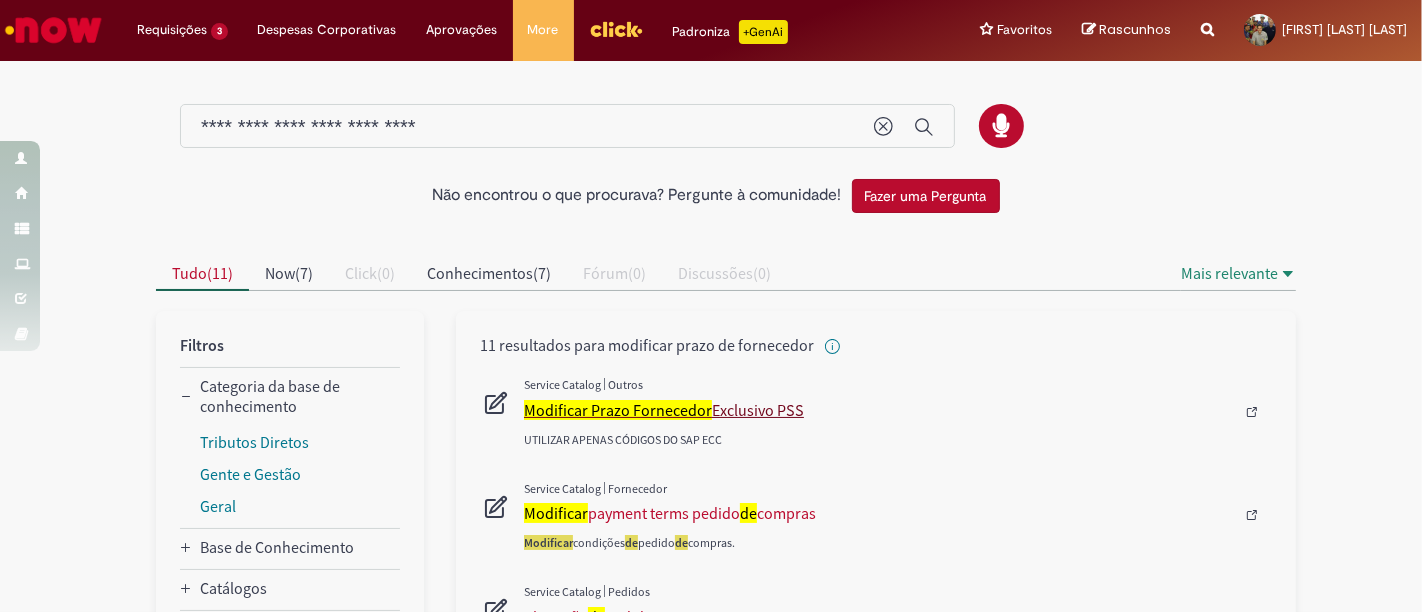 click on "Modificar Prazo Fornecedor" at bounding box center [618, 410] 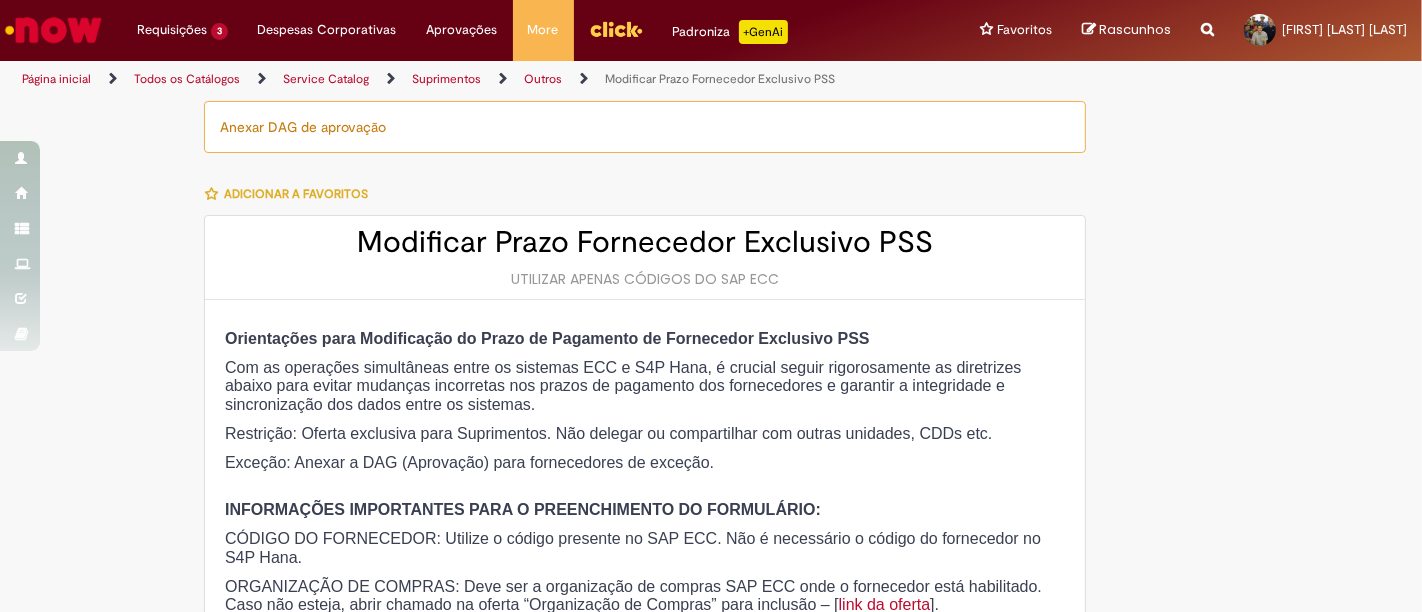 type on "********" 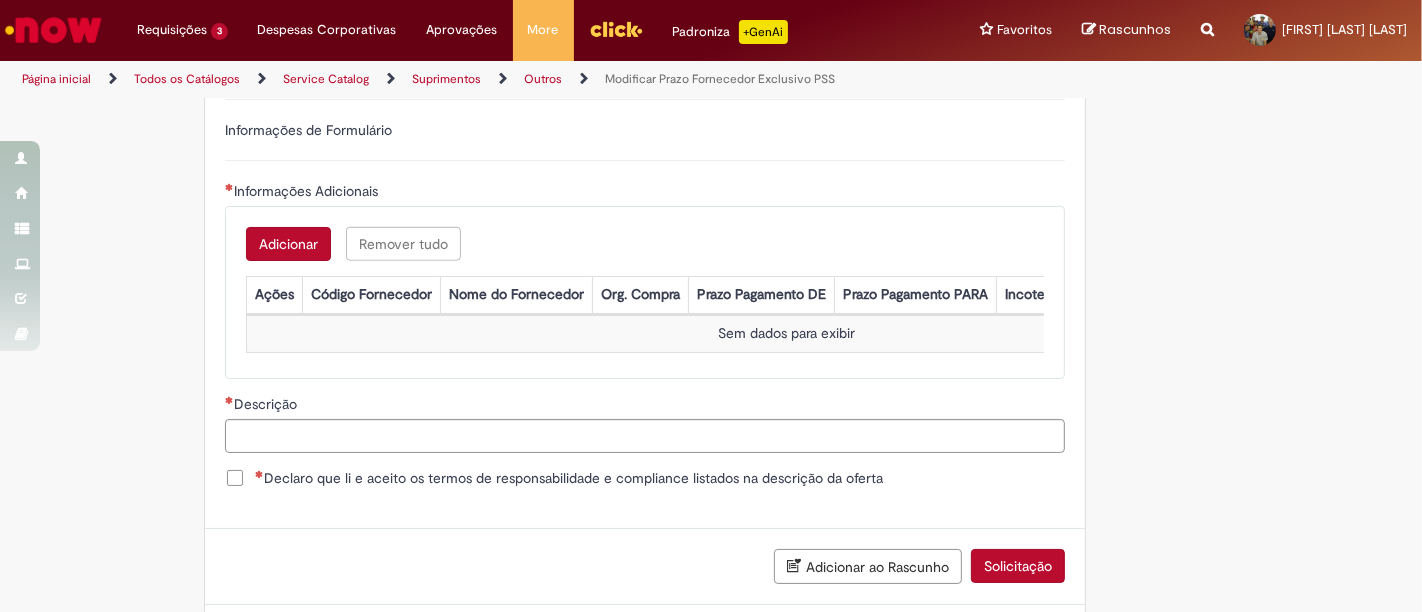 scroll, scrollTop: 1222, scrollLeft: 0, axis: vertical 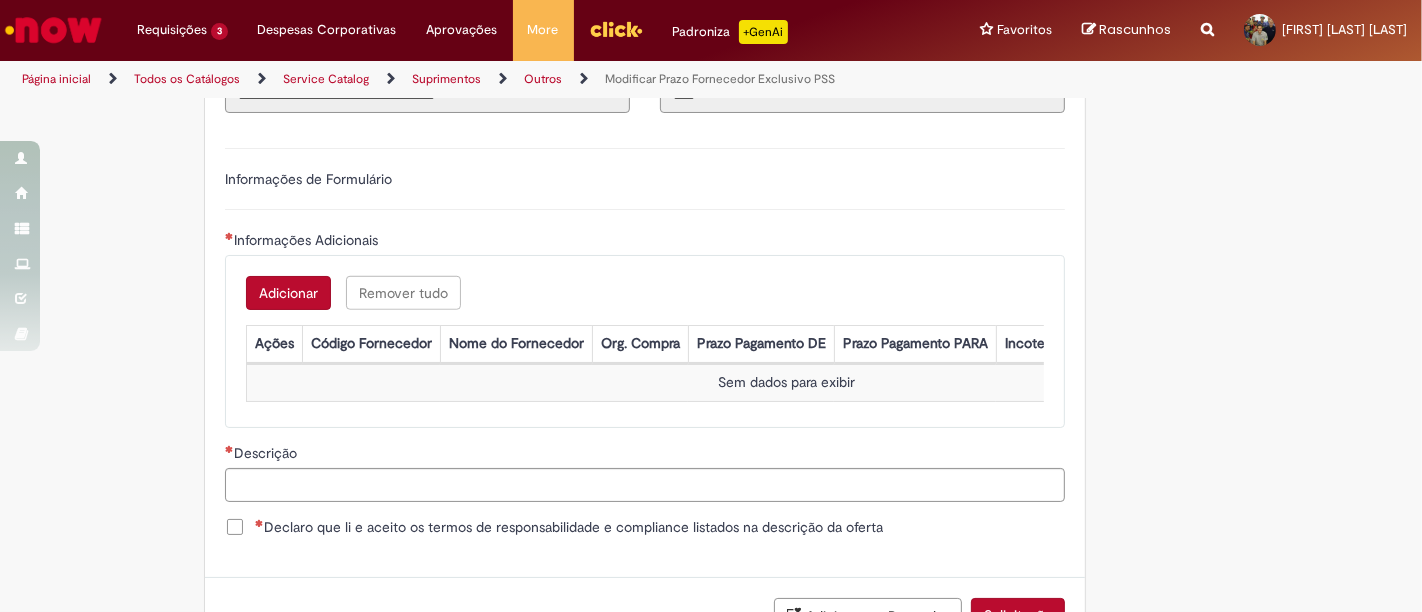 click on "Adicionar" at bounding box center (288, 293) 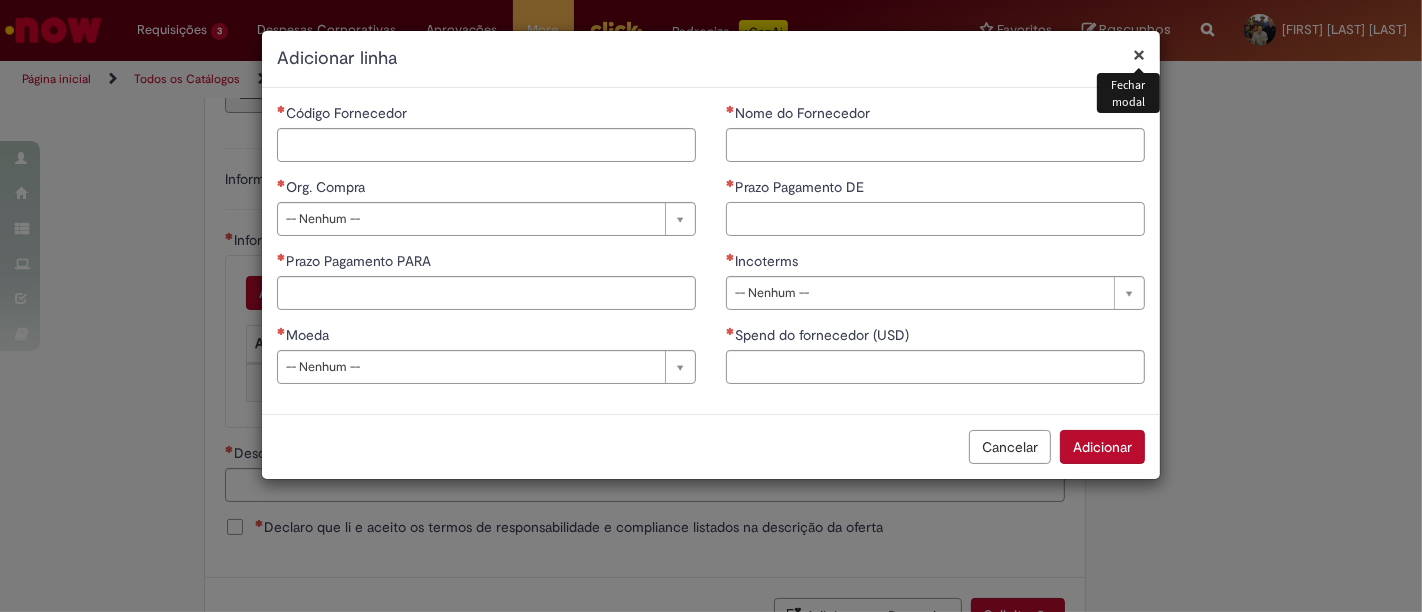 click on "Prazo Pagamento DE" at bounding box center (935, 219) 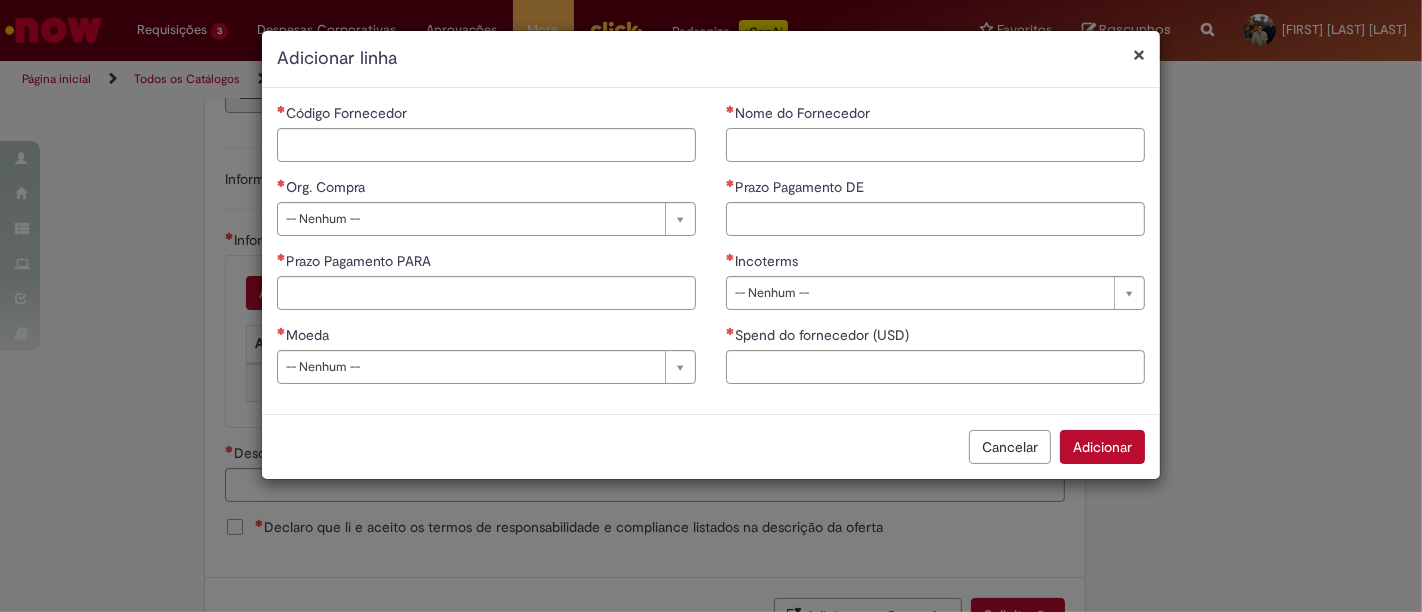 click on "Nome do Fornecedor" at bounding box center (935, 145) 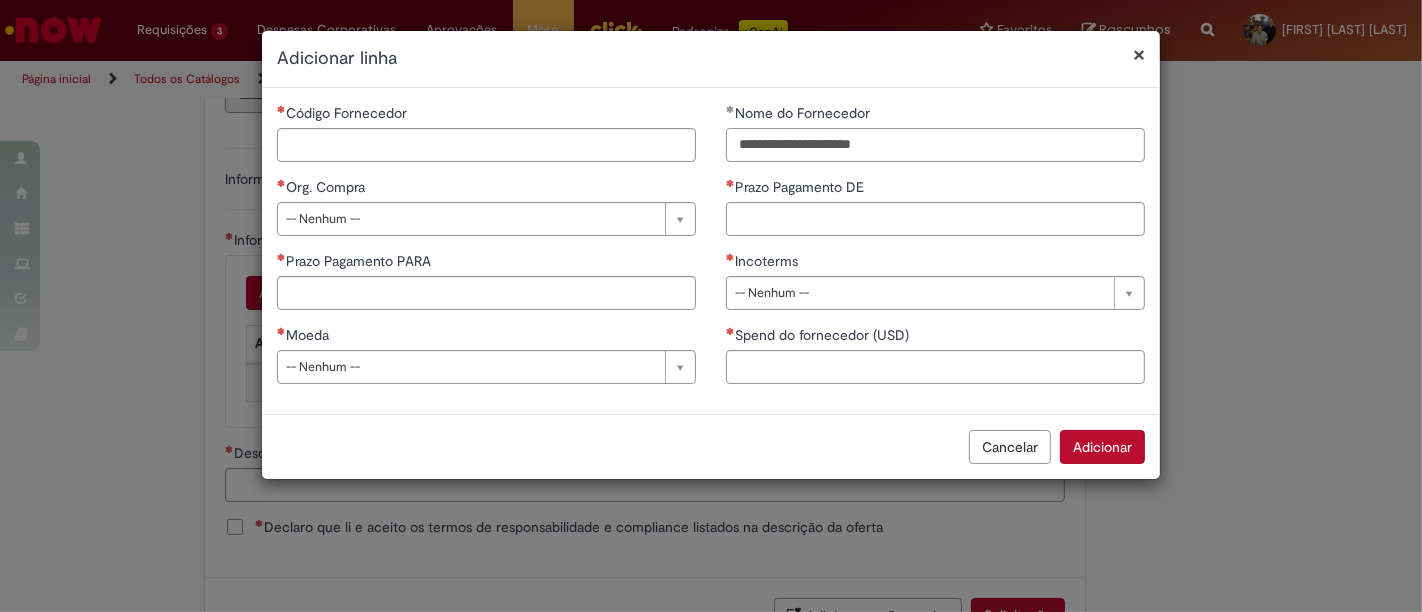 type on "**********" 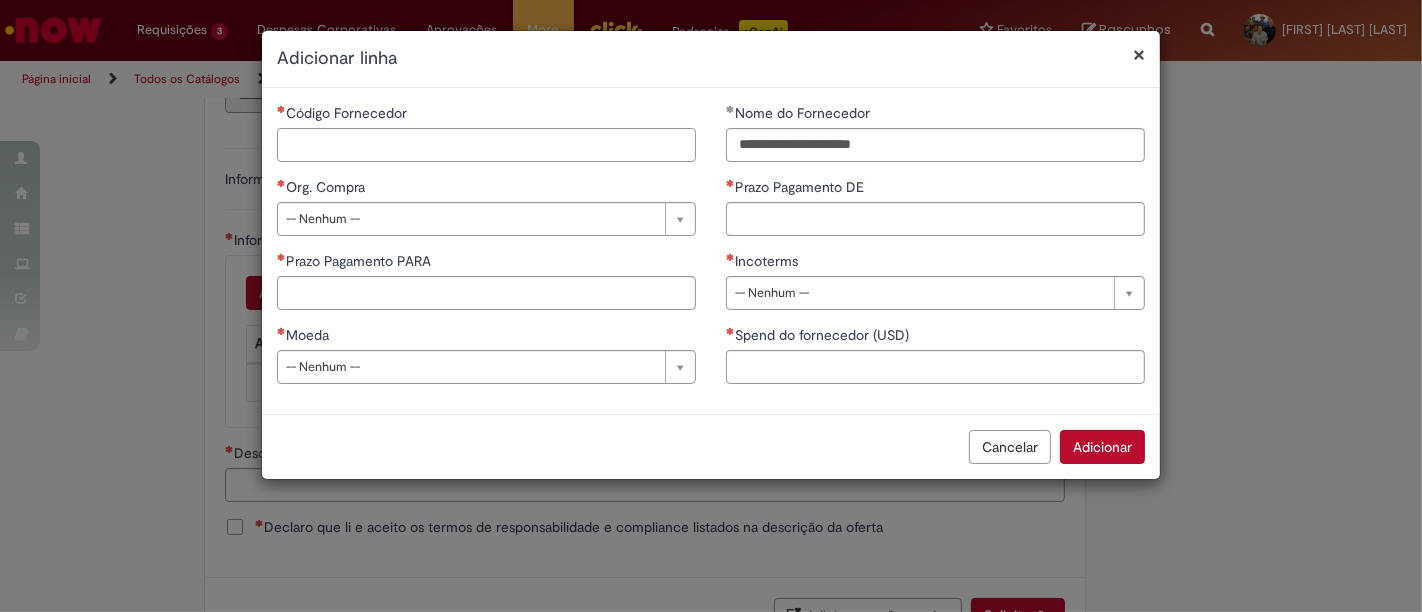 click on "Código Fornecedor" at bounding box center [486, 145] 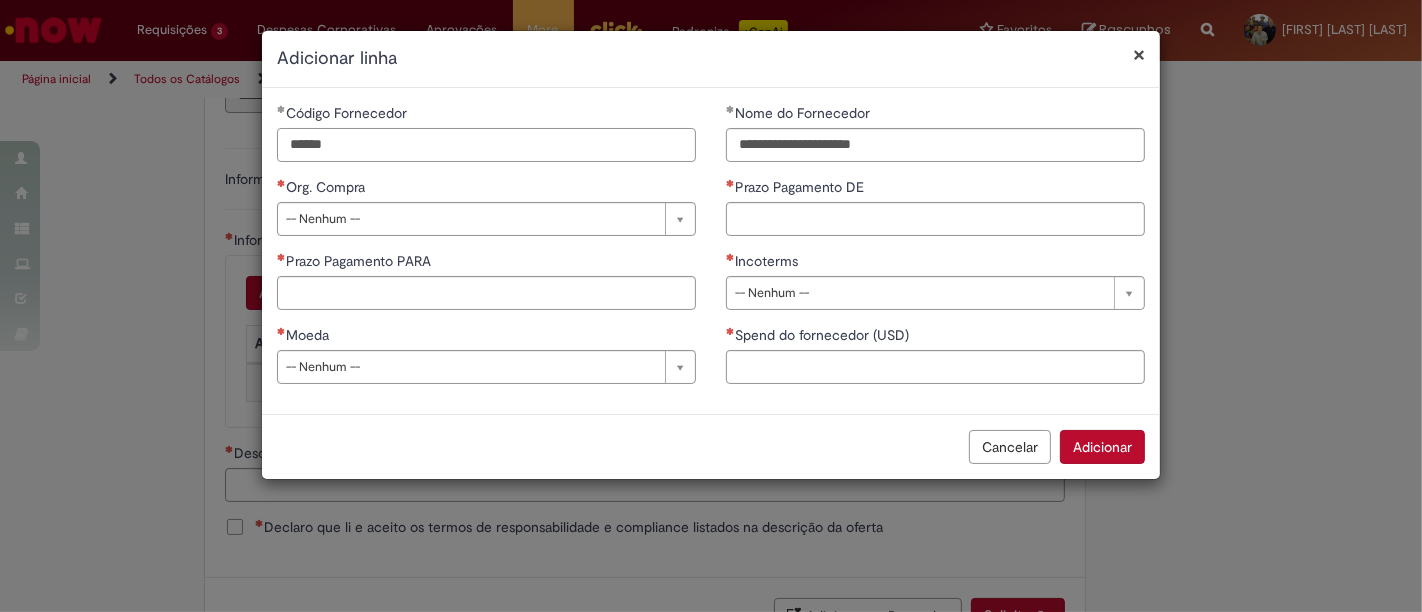 type on "******" 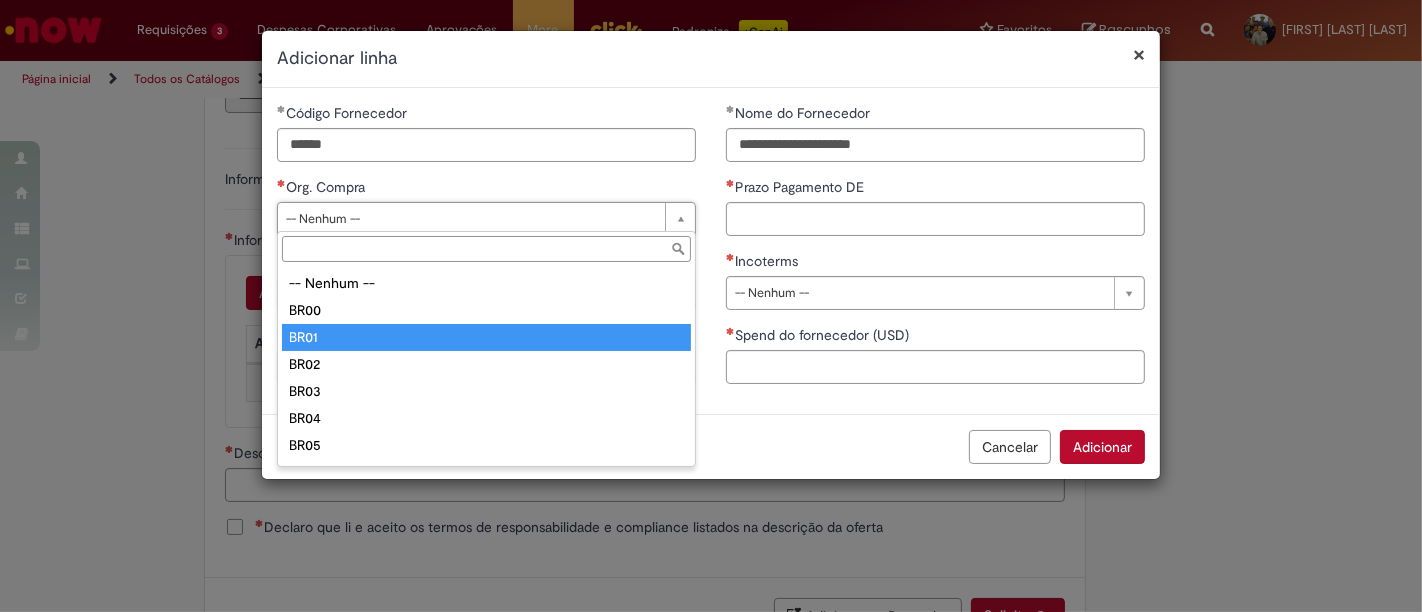 drag, startPoint x: 405, startPoint y: 344, endPoint x: 737, endPoint y: 258, distance: 342.95773 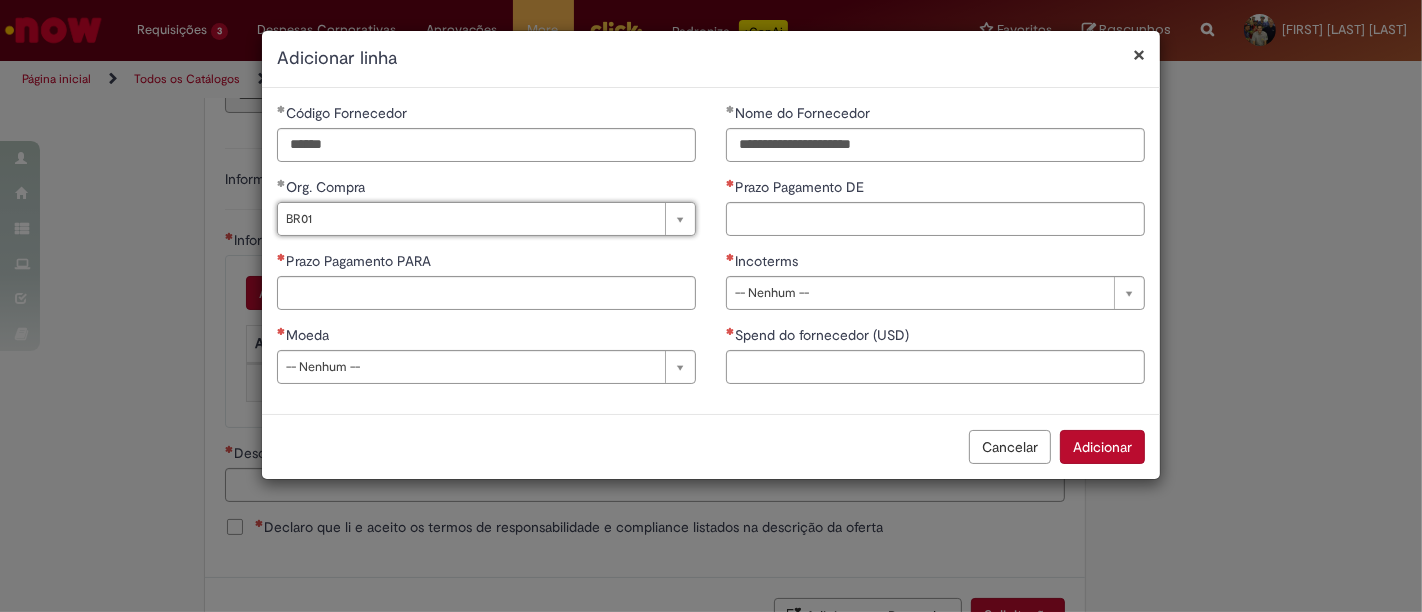 drag, startPoint x: 854, startPoint y: 201, endPoint x: 844, endPoint y: 211, distance: 14.142136 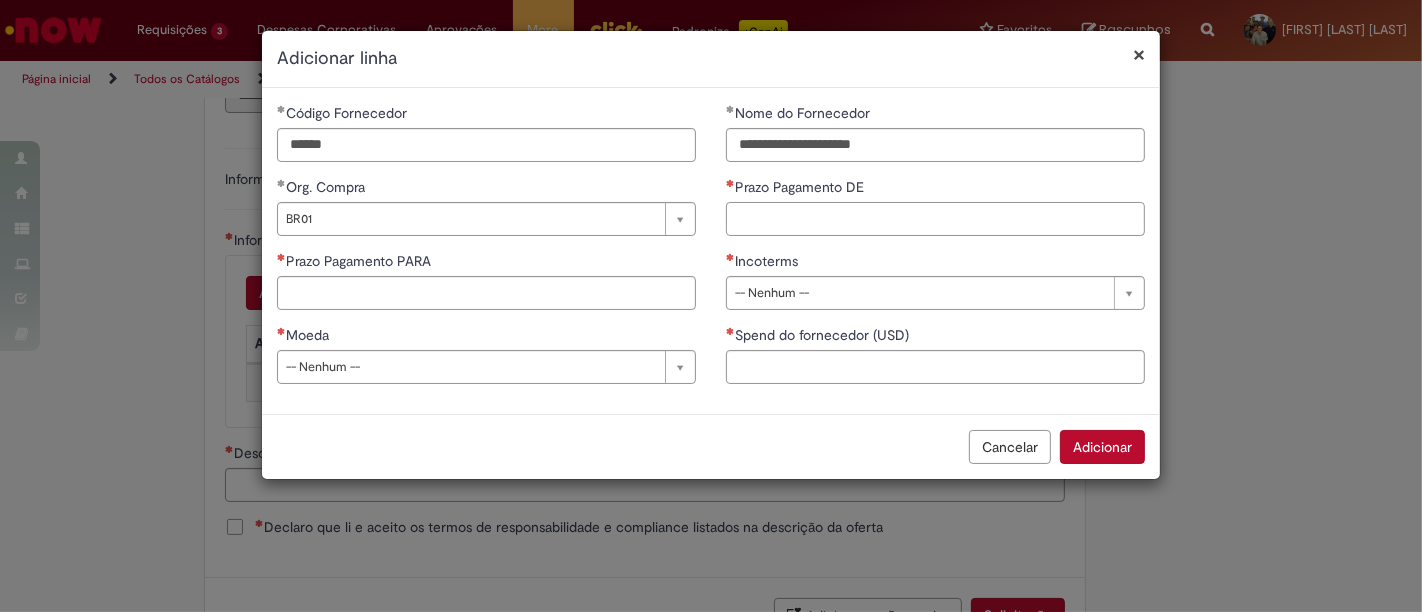 click on "Prazo Pagamento DE" at bounding box center [935, 219] 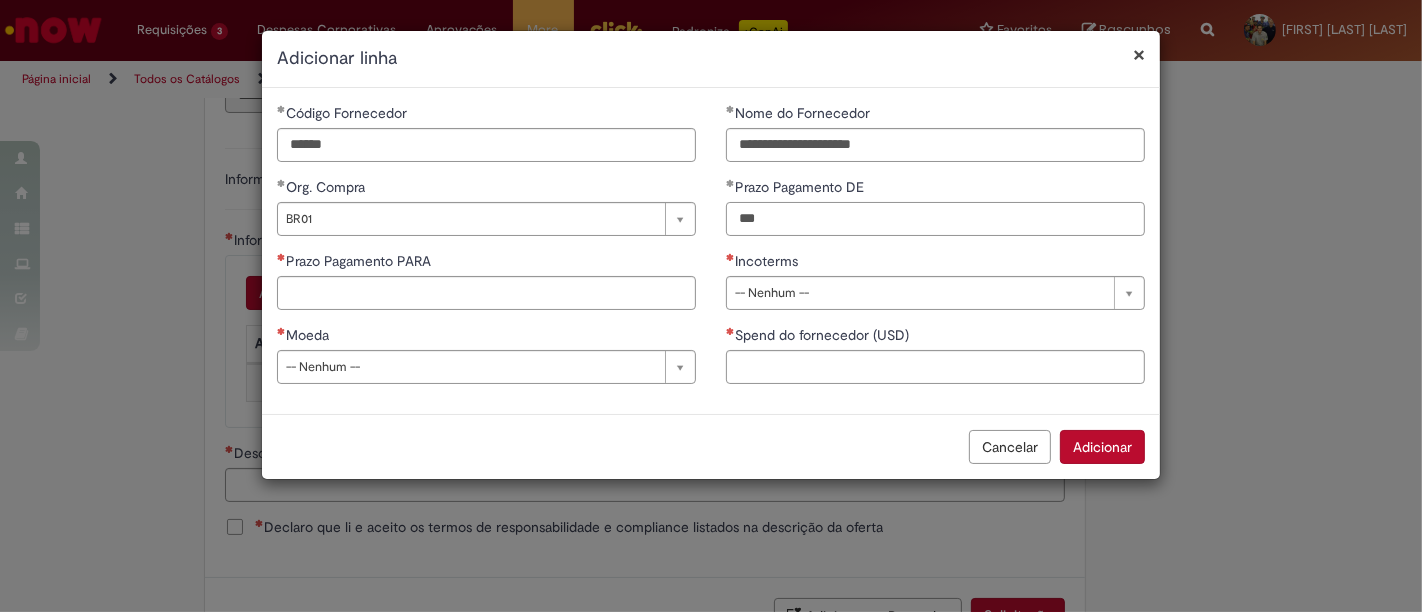 type on "***" 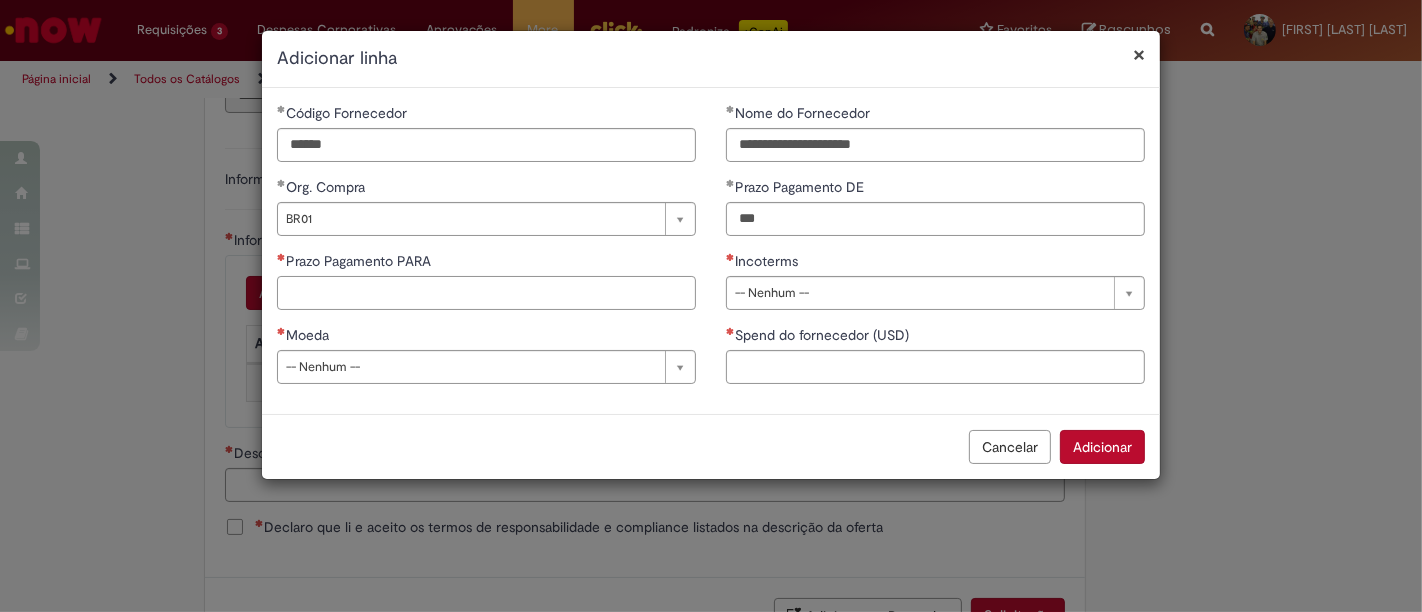 click on "Prazo Pagamento PARA" at bounding box center (486, 293) 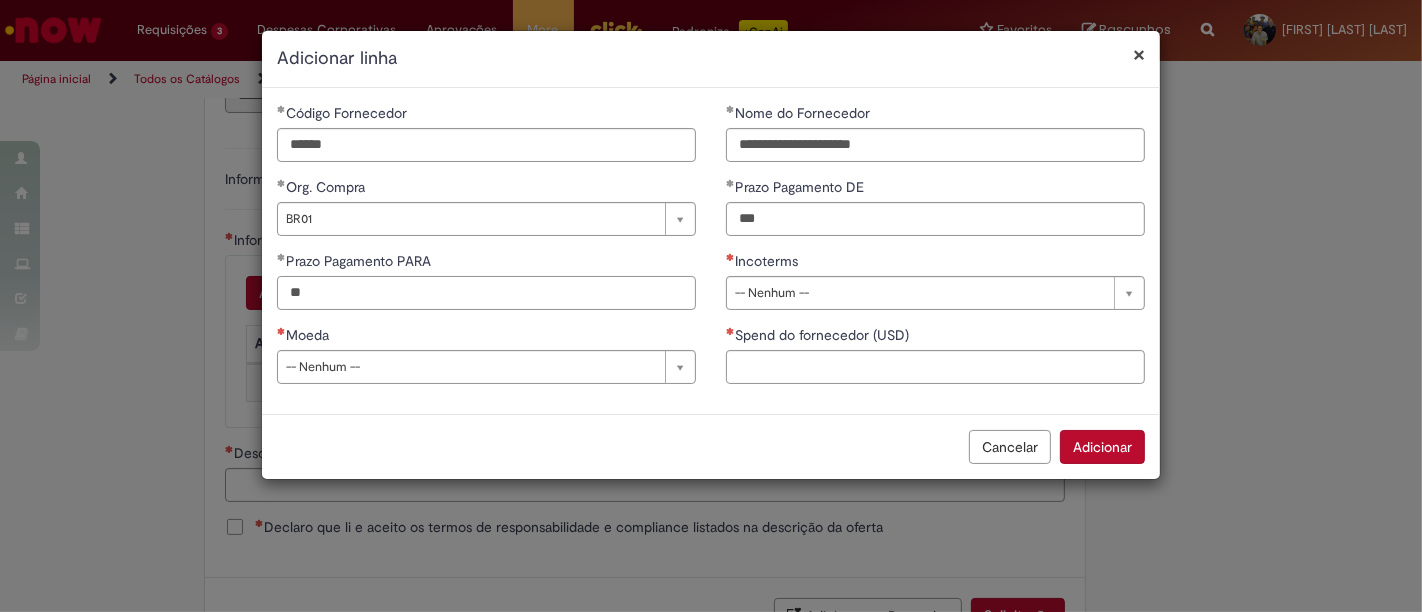 type on "**" 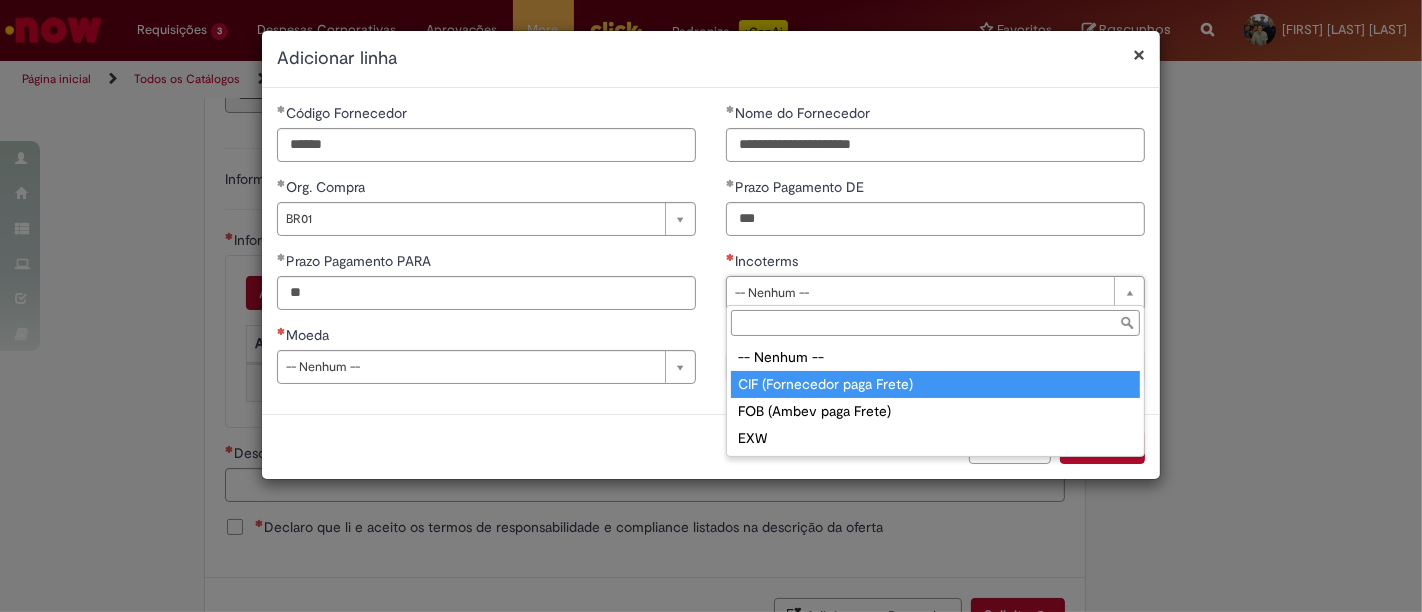 type on "**********" 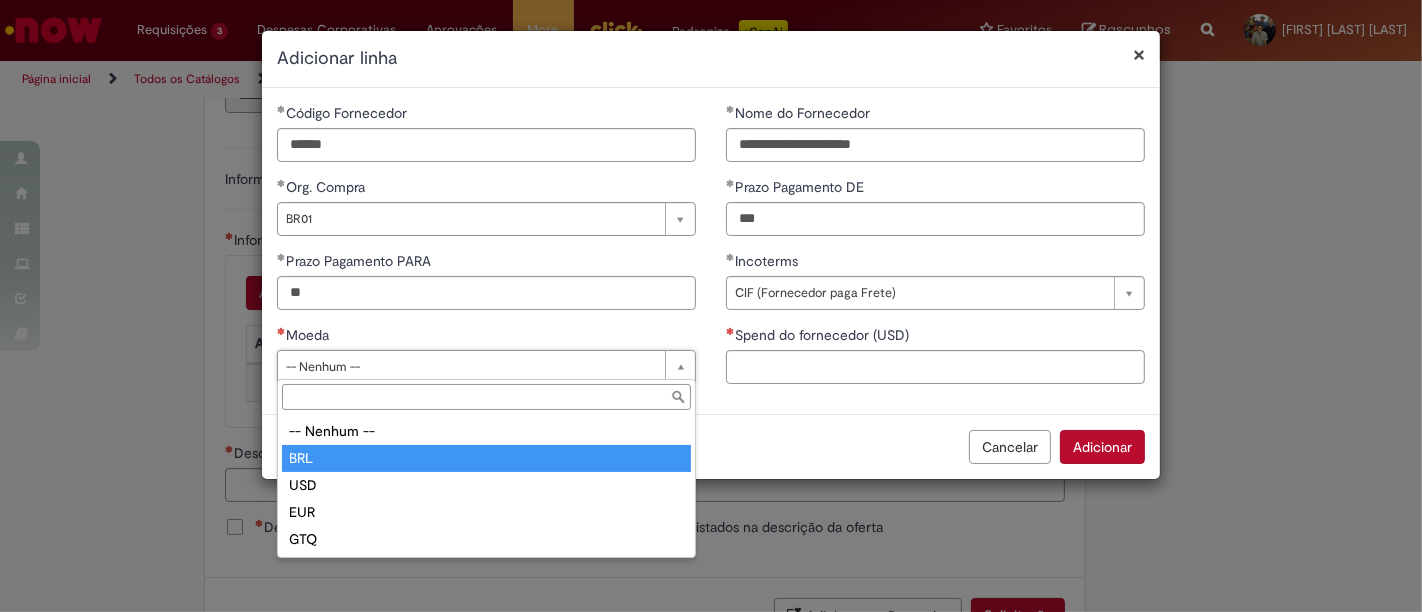 drag, startPoint x: 403, startPoint y: 454, endPoint x: 784, endPoint y: 375, distance: 389.1041 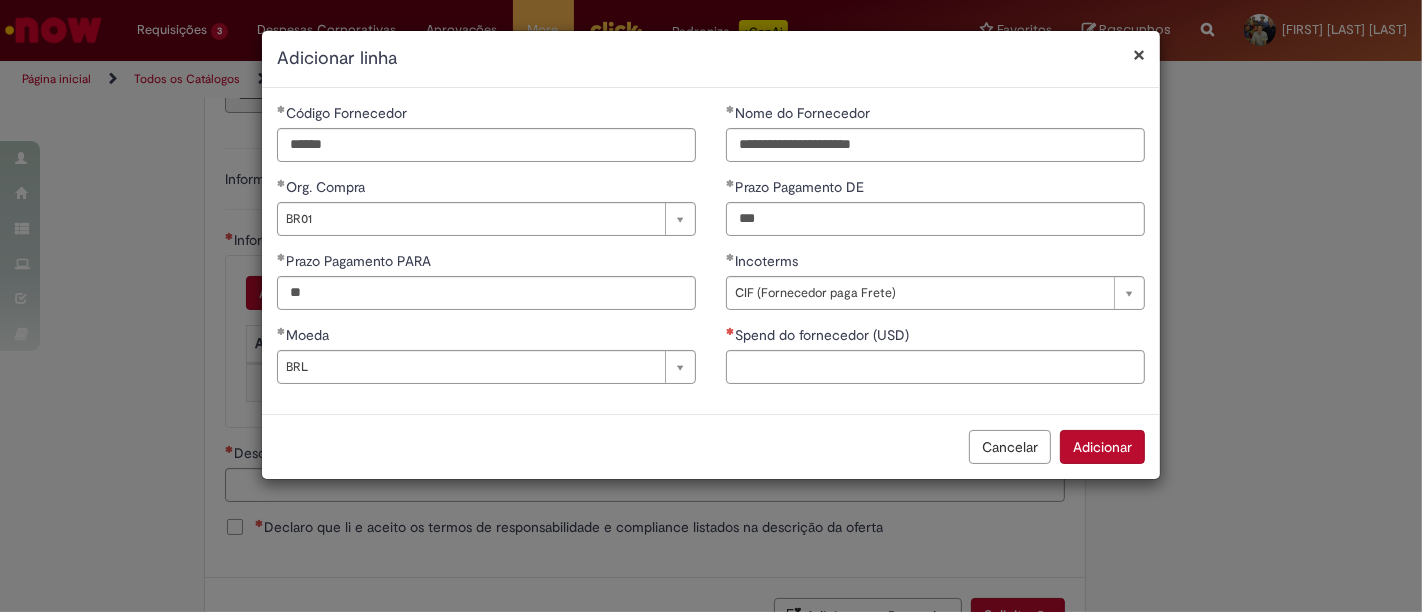 drag, startPoint x: 885, startPoint y: 344, endPoint x: 847, endPoint y: 361, distance: 41.62932 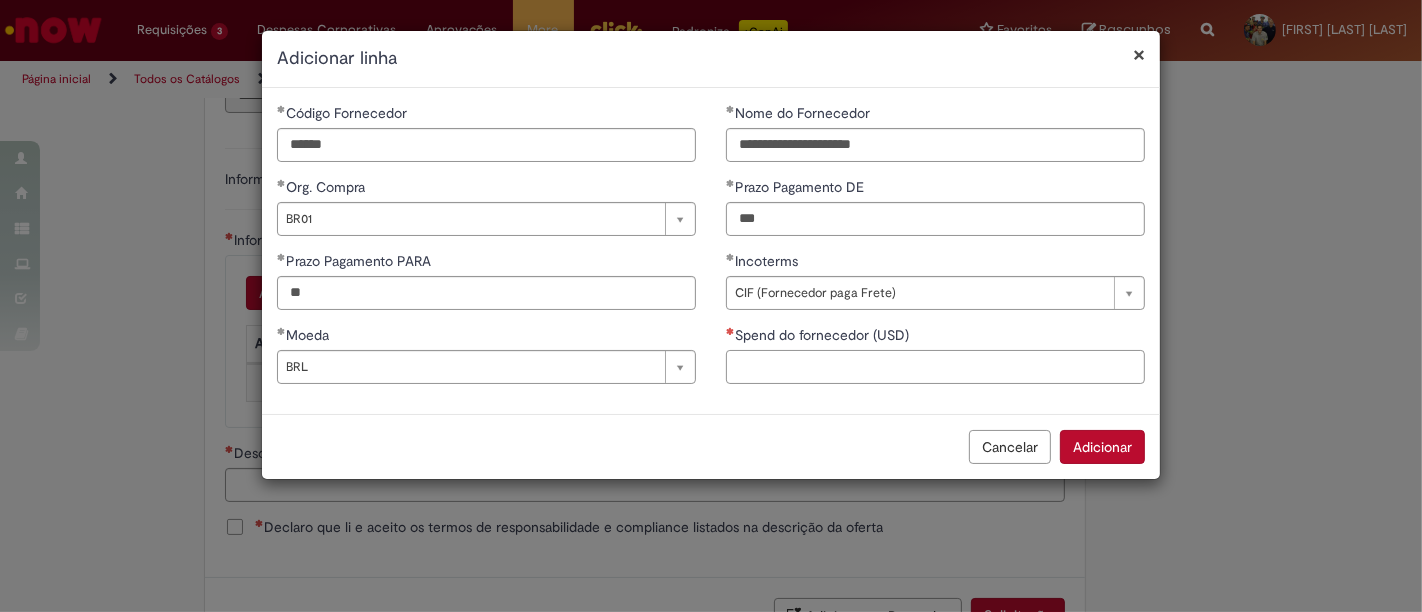 click on "Spend do fornecedor (USD)" at bounding box center [935, 367] 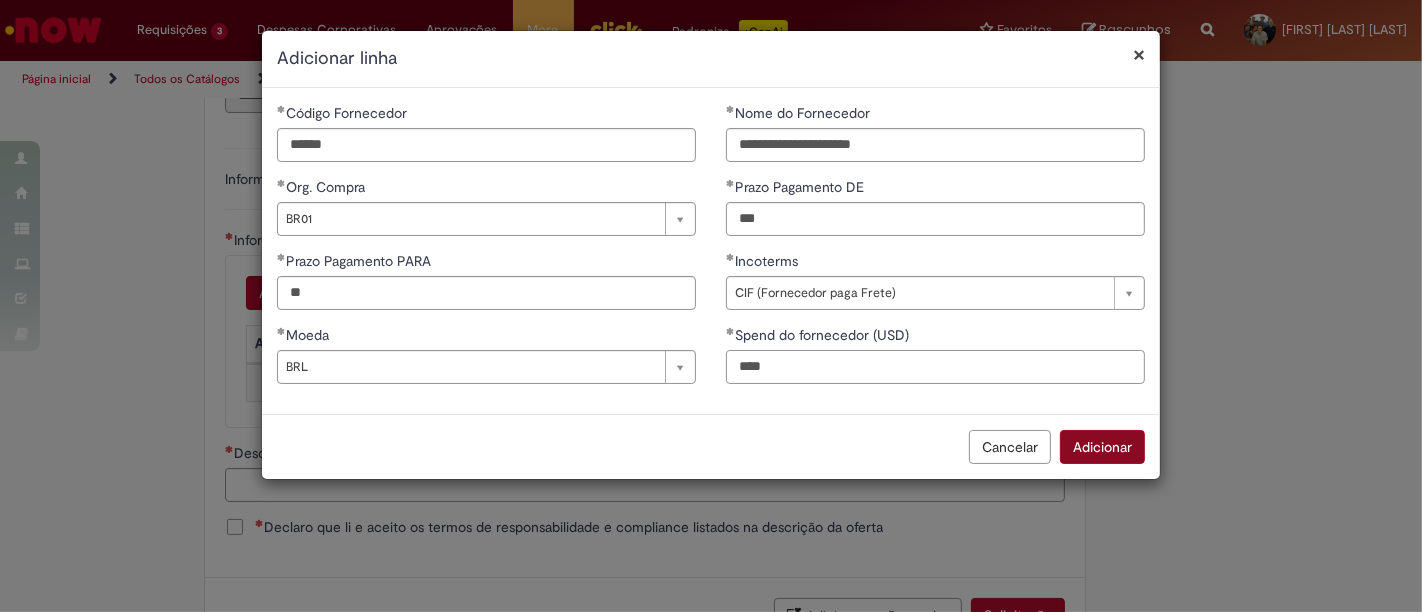 type on "****" 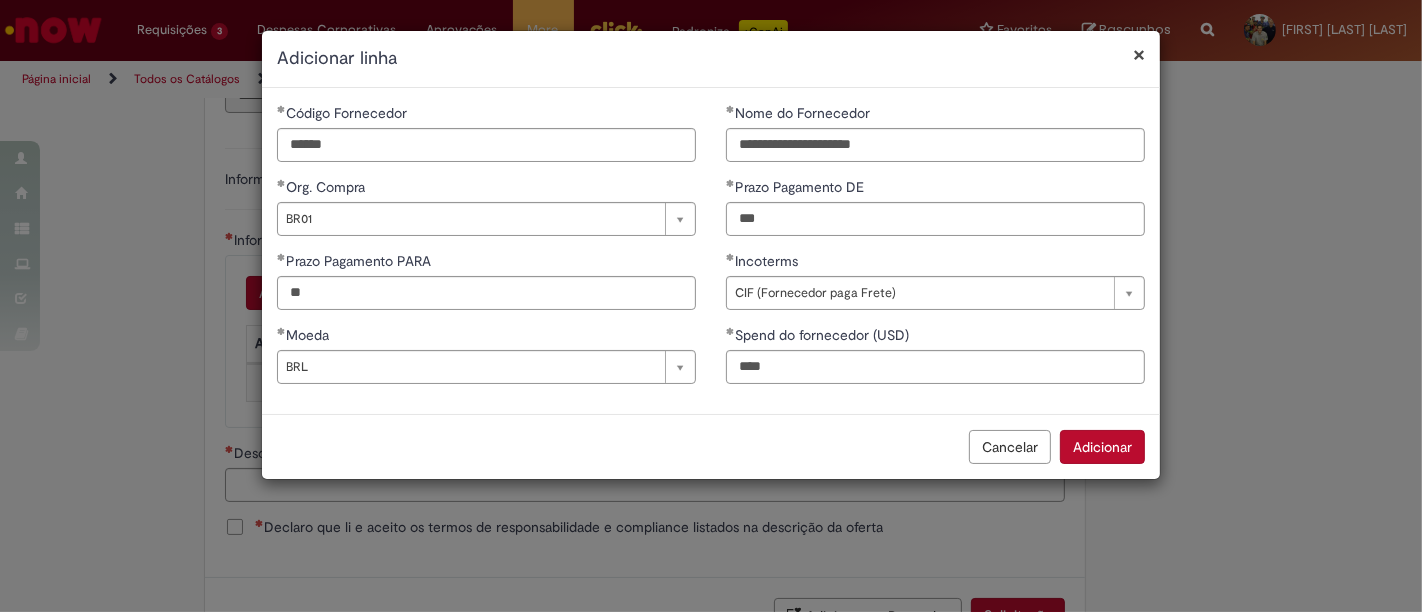 click on "Adicionar" at bounding box center (1102, 447) 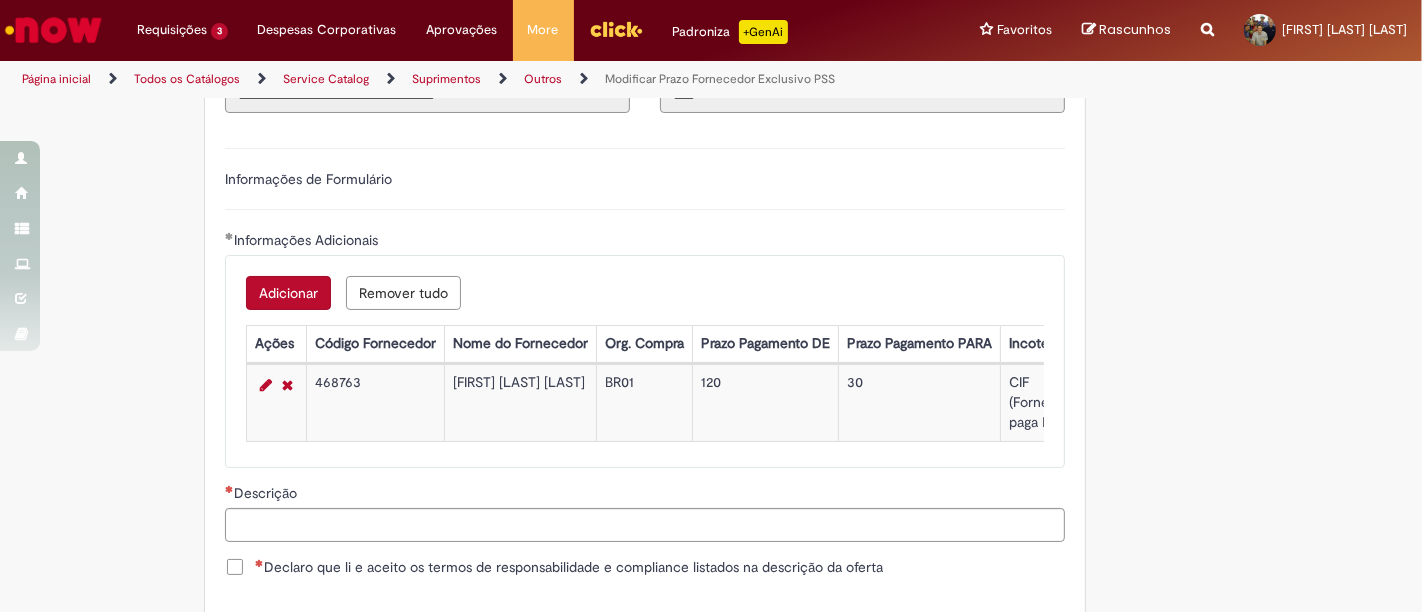 click on "Adicionar" at bounding box center [288, 293] 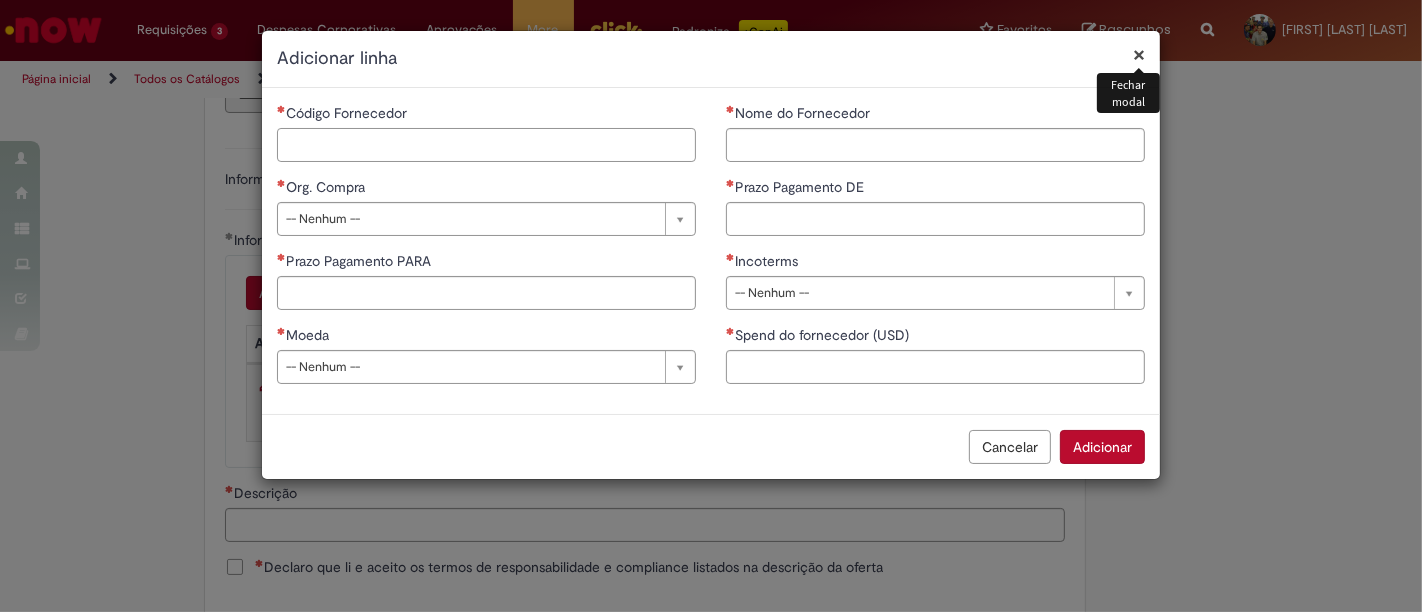 click on "Código Fornecedor" at bounding box center [486, 145] 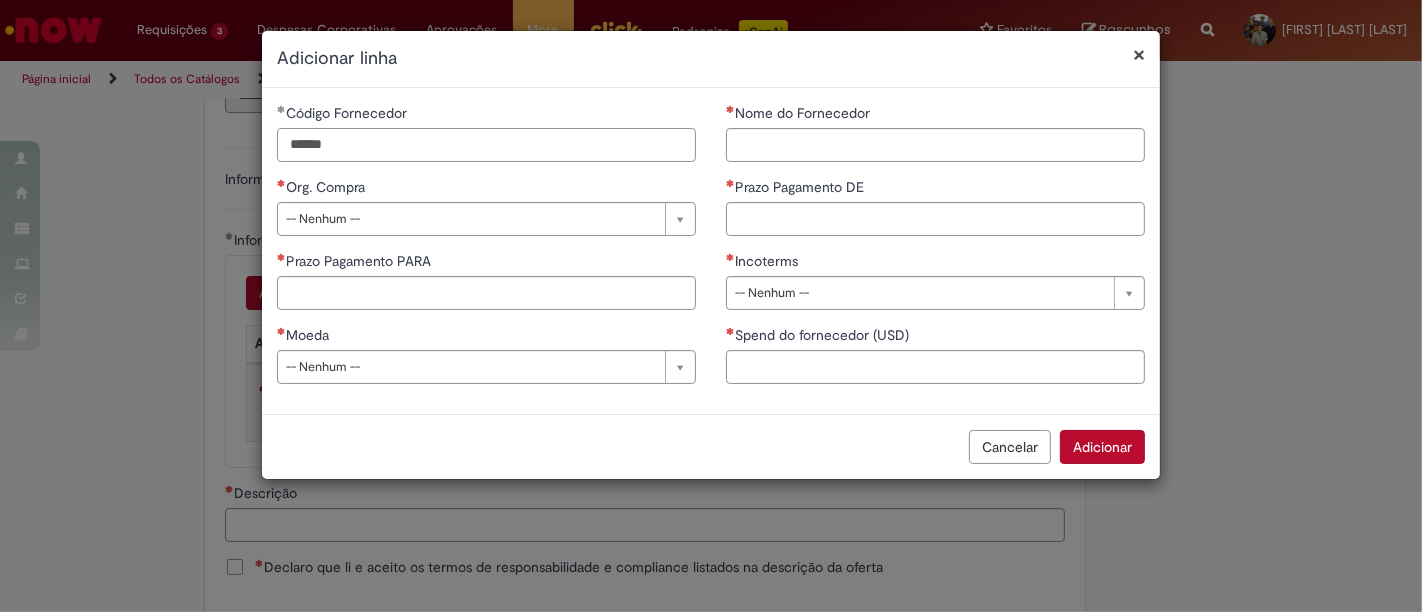 type on "******" 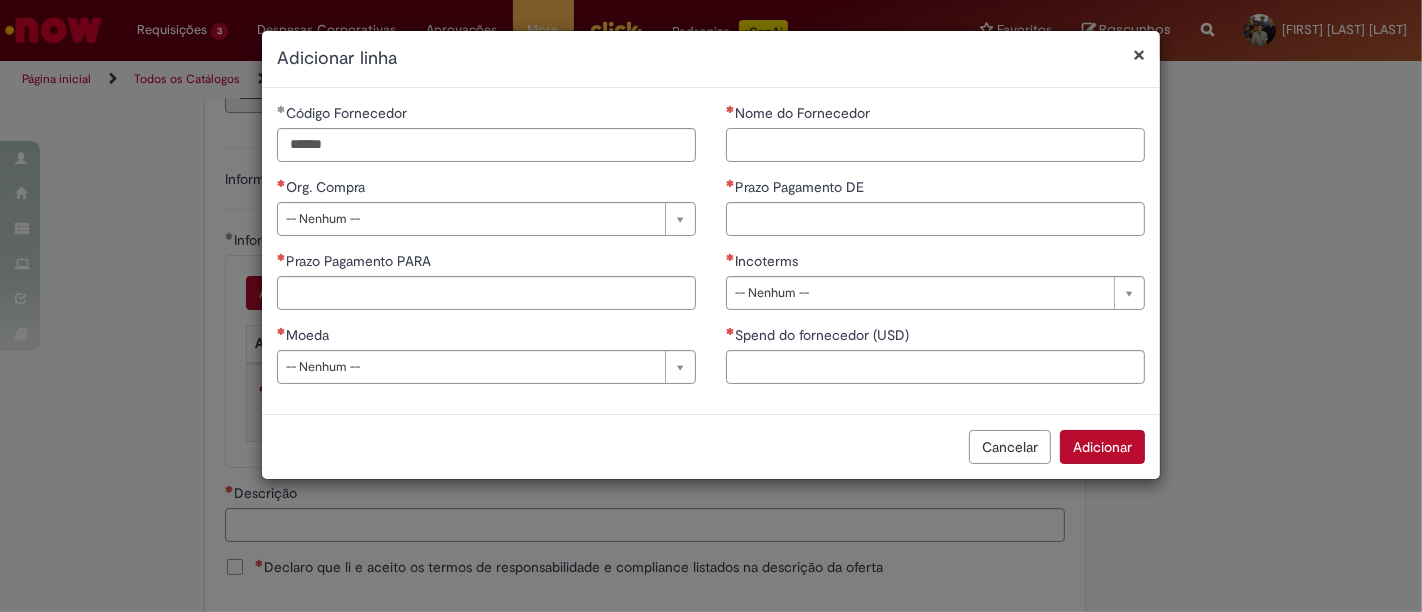 click on "Nome do Fornecedor" at bounding box center [935, 145] 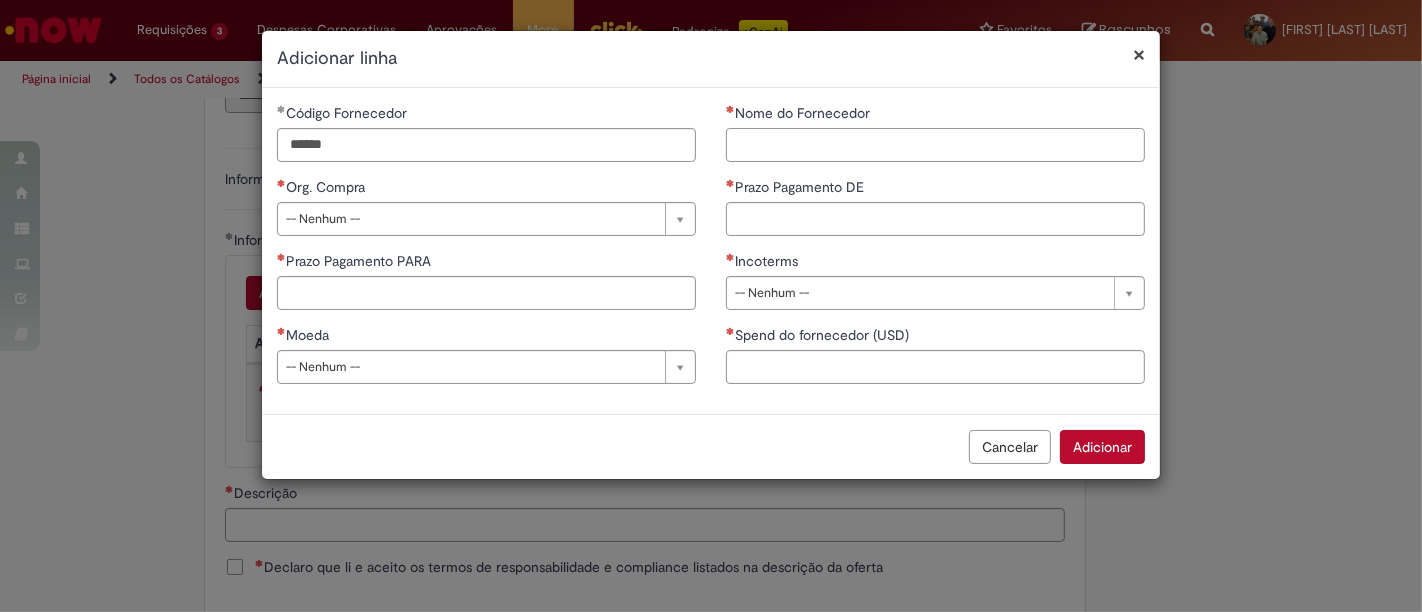 paste on "**********" 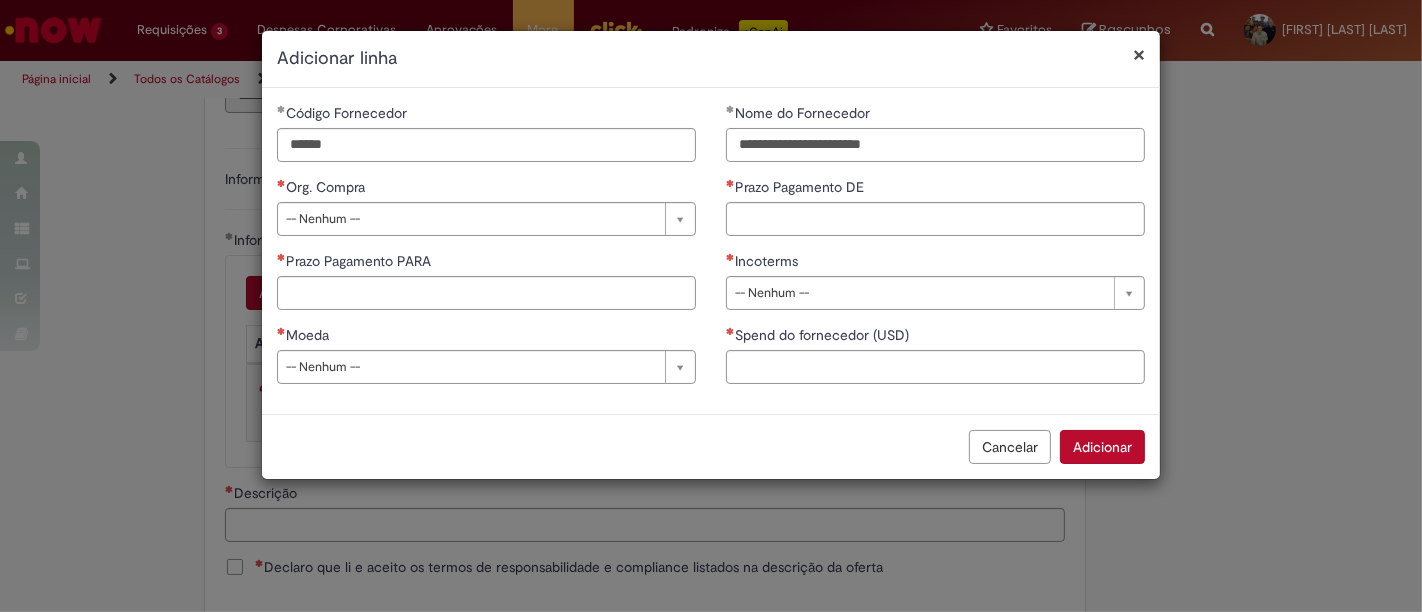 type on "**********" 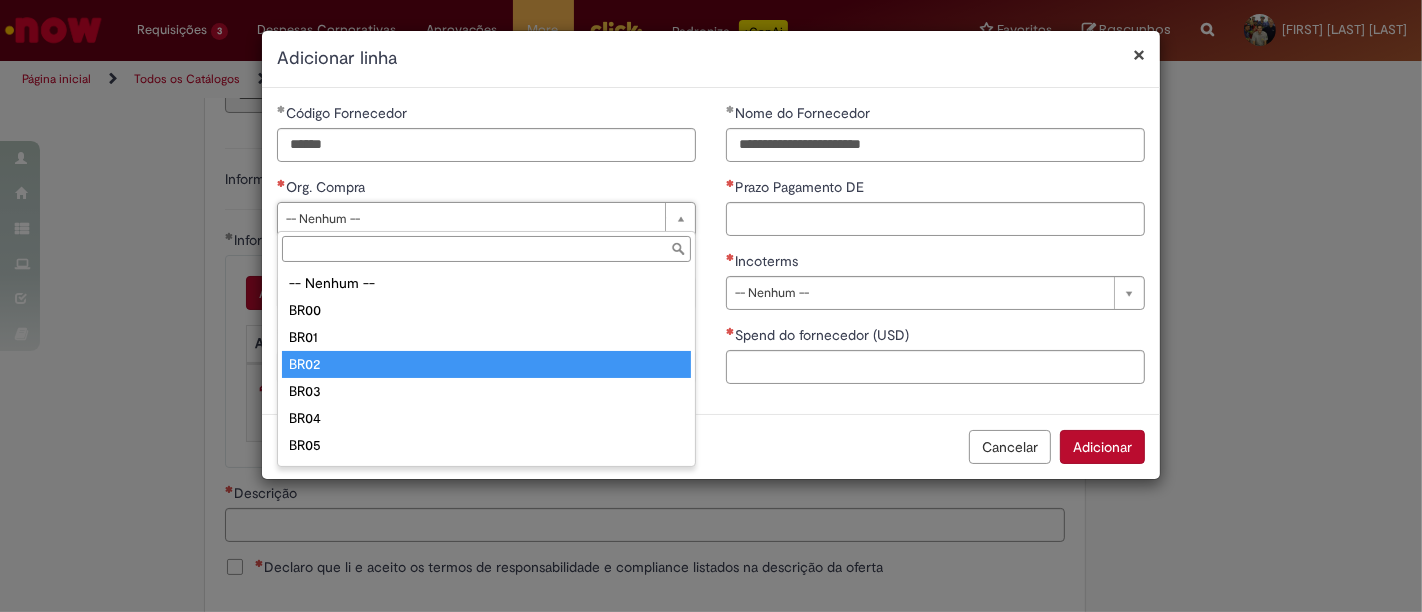 type on "****" 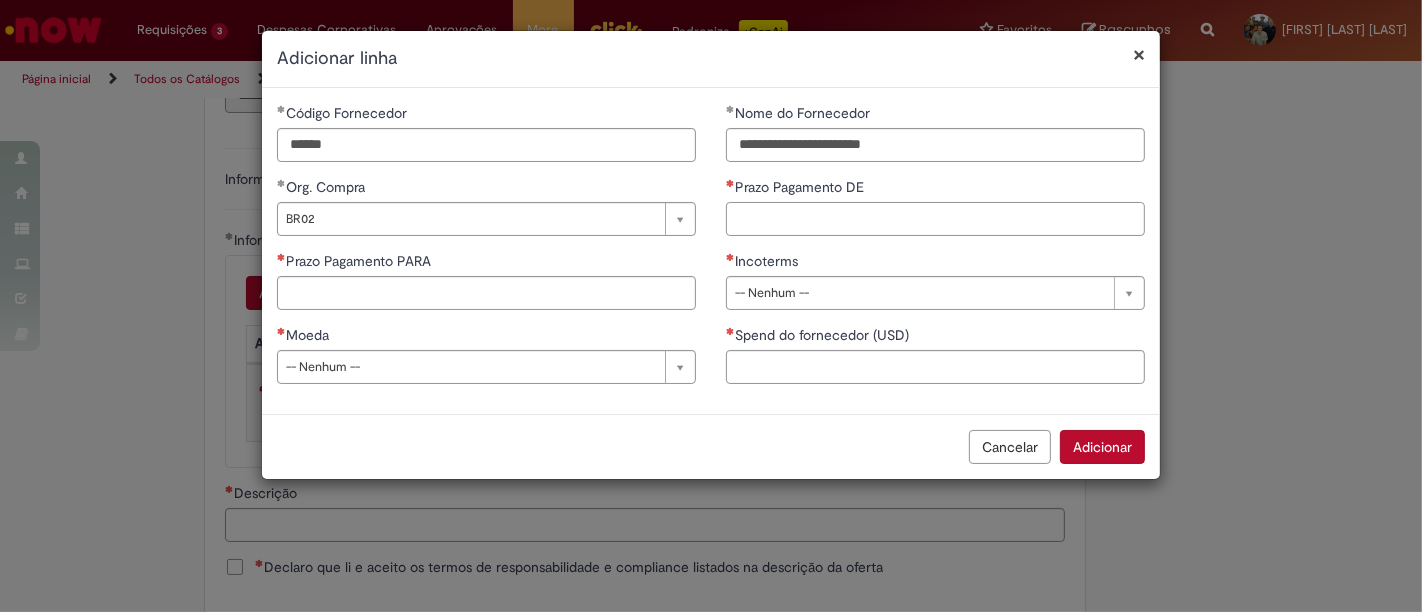 click on "Prazo Pagamento DE" at bounding box center [935, 219] 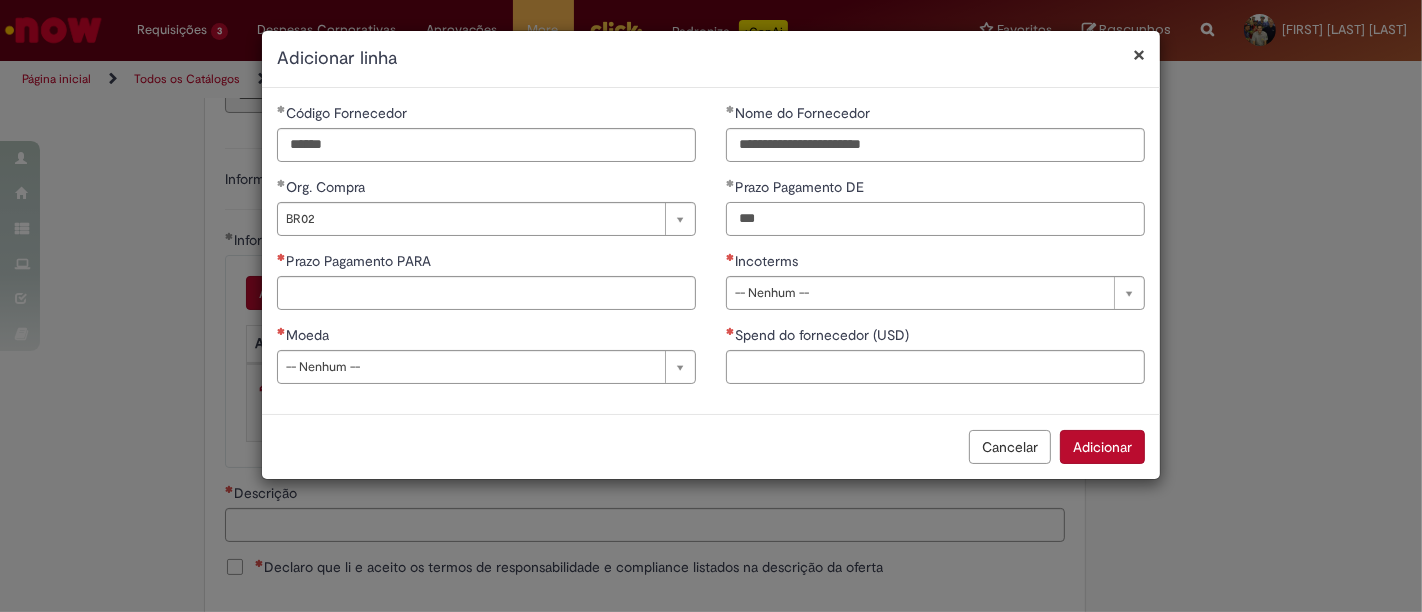 type on "***" 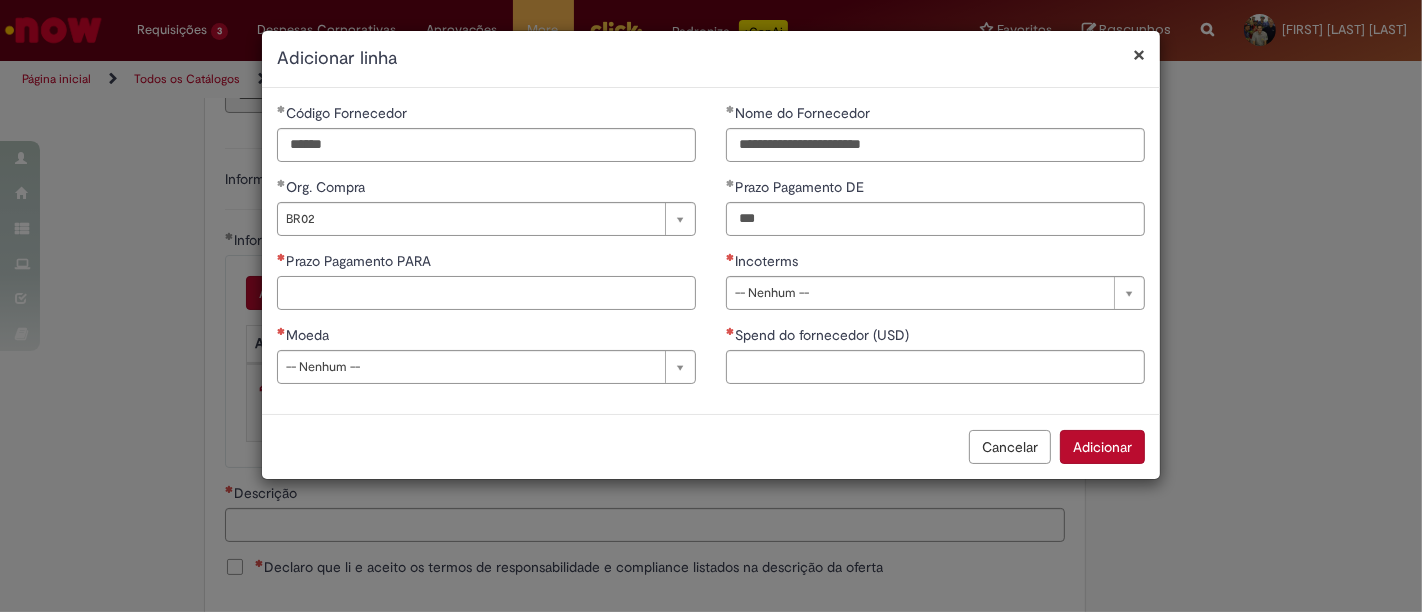 click on "Prazo Pagamento PARA" at bounding box center (486, 293) 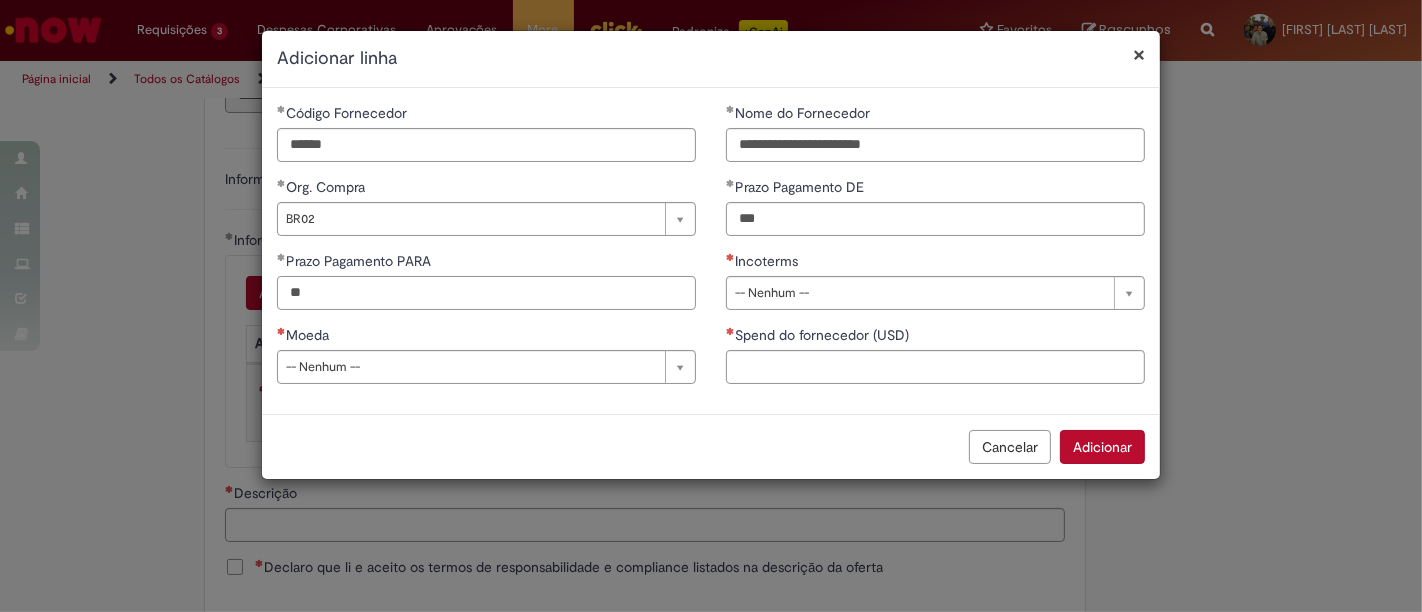 type on "**" 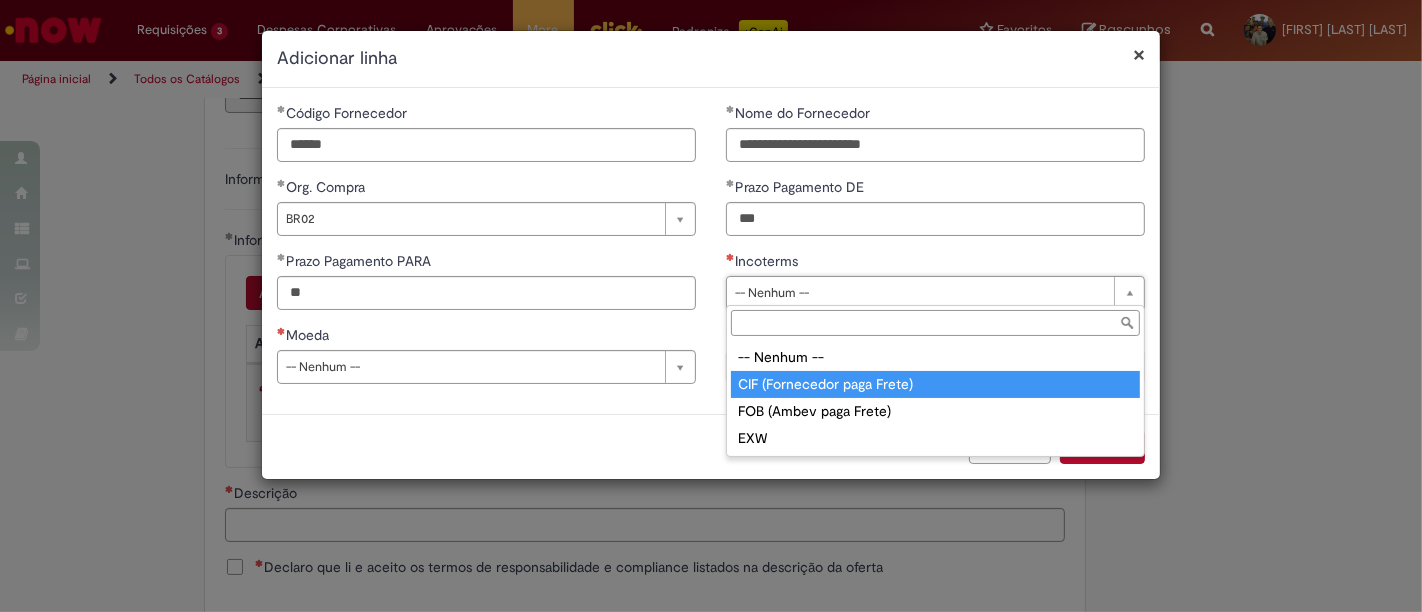 type on "**********" 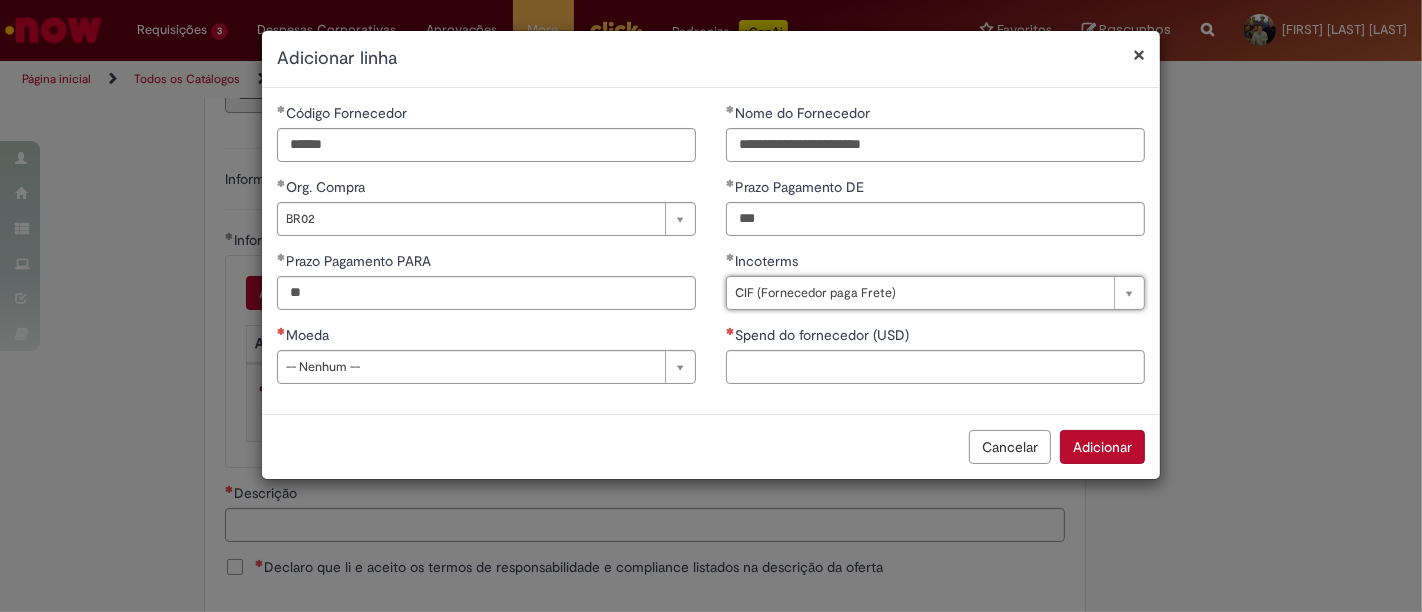 click on "**********" at bounding box center (486, 251) 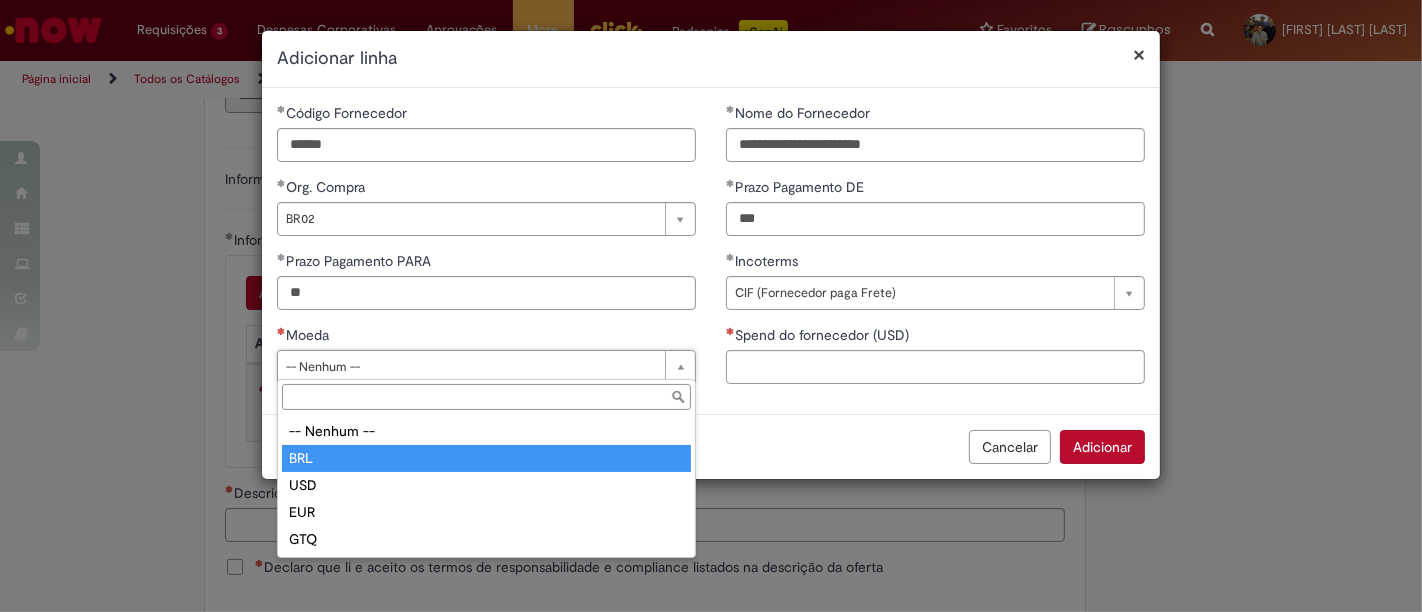 type on "***" 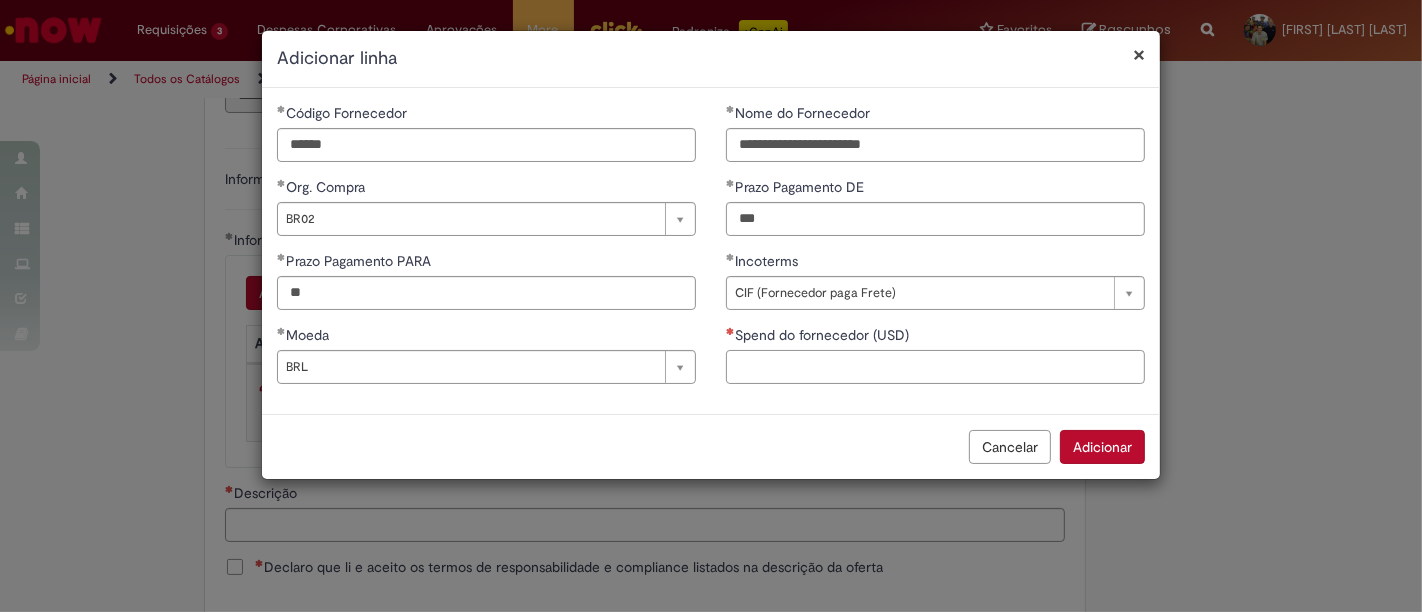 click on "Spend do fornecedor (USD)" at bounding box center (935, 367) 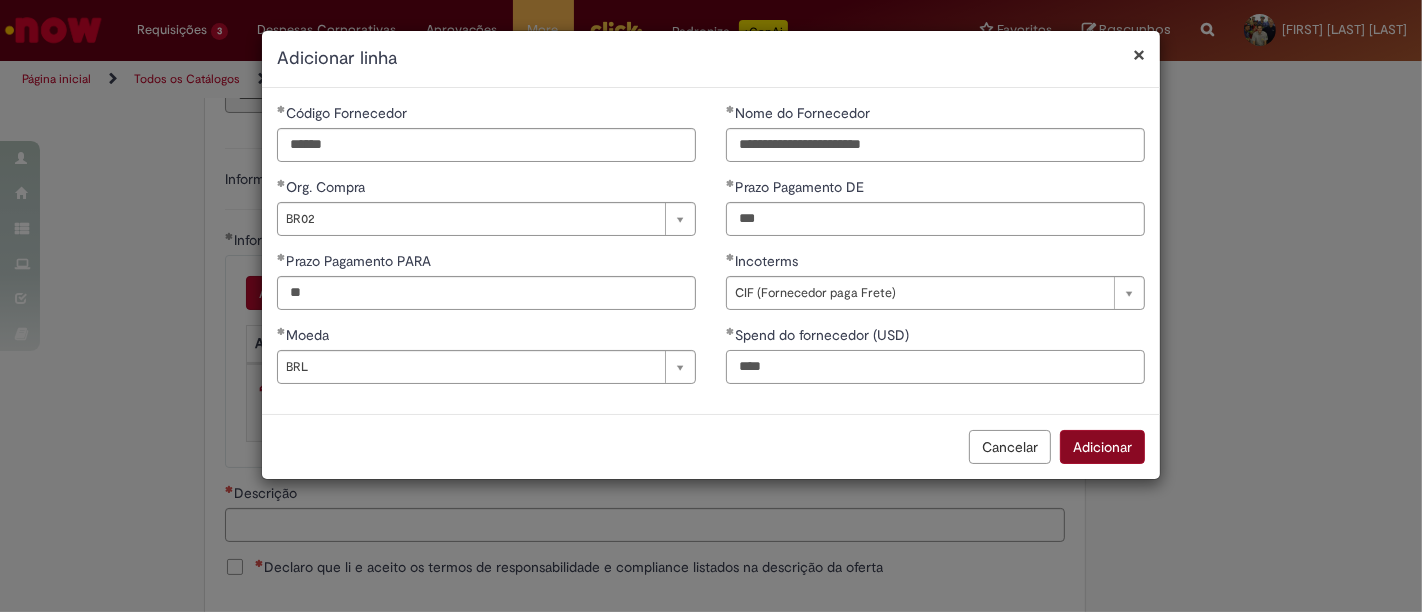 type on "****" 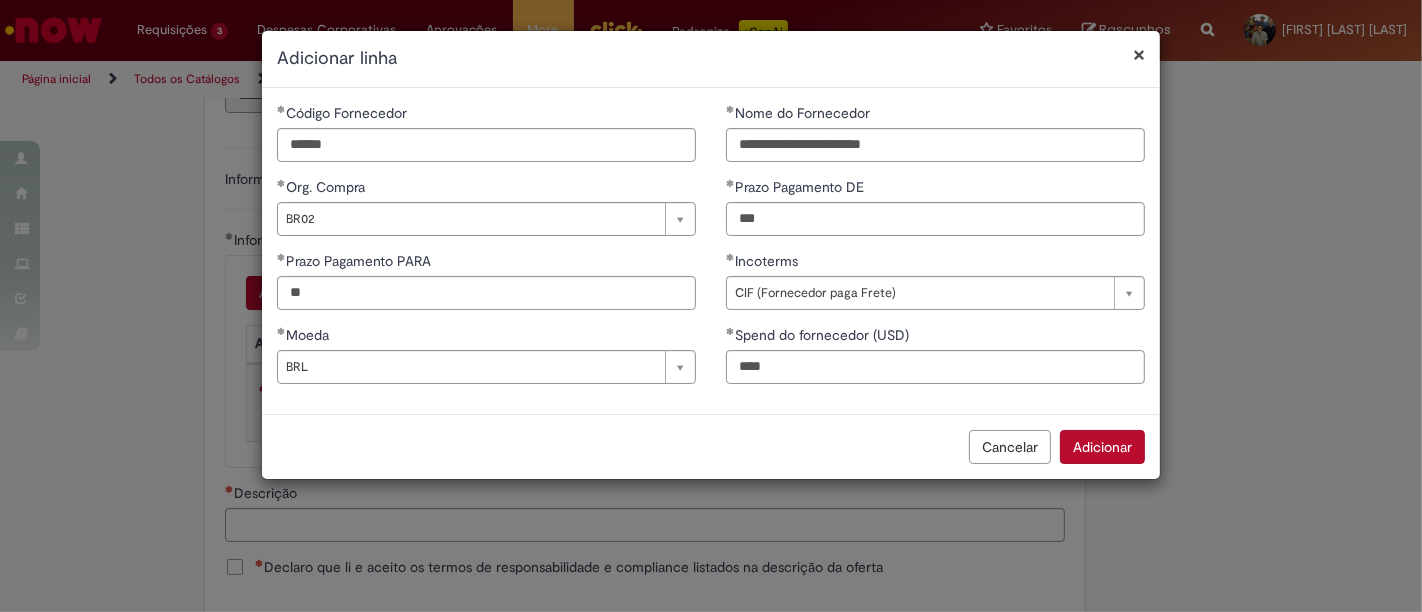 click on "Adicionar" at bounding box center (1102, 447) 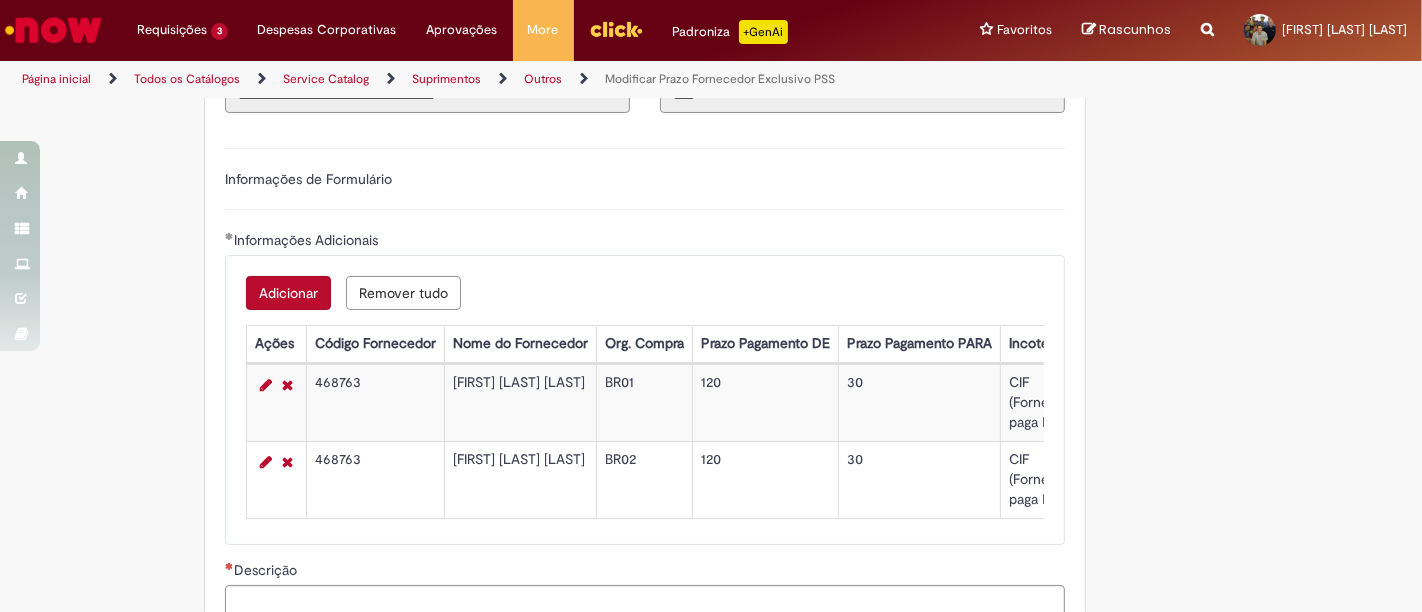 click on "468763" at bounding box center [375, 402] 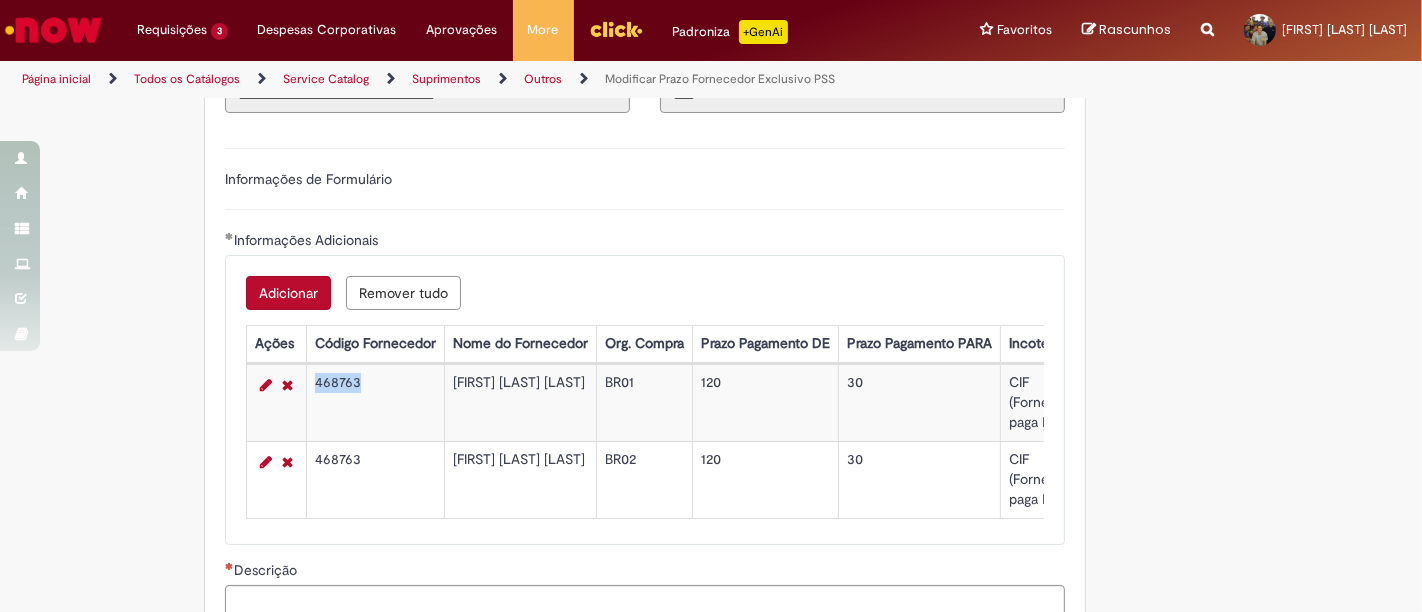 drag, startPoint x: 323, startPoint y: 375, endPoint x: 294, endPoint y: 330, distance: 53.535034 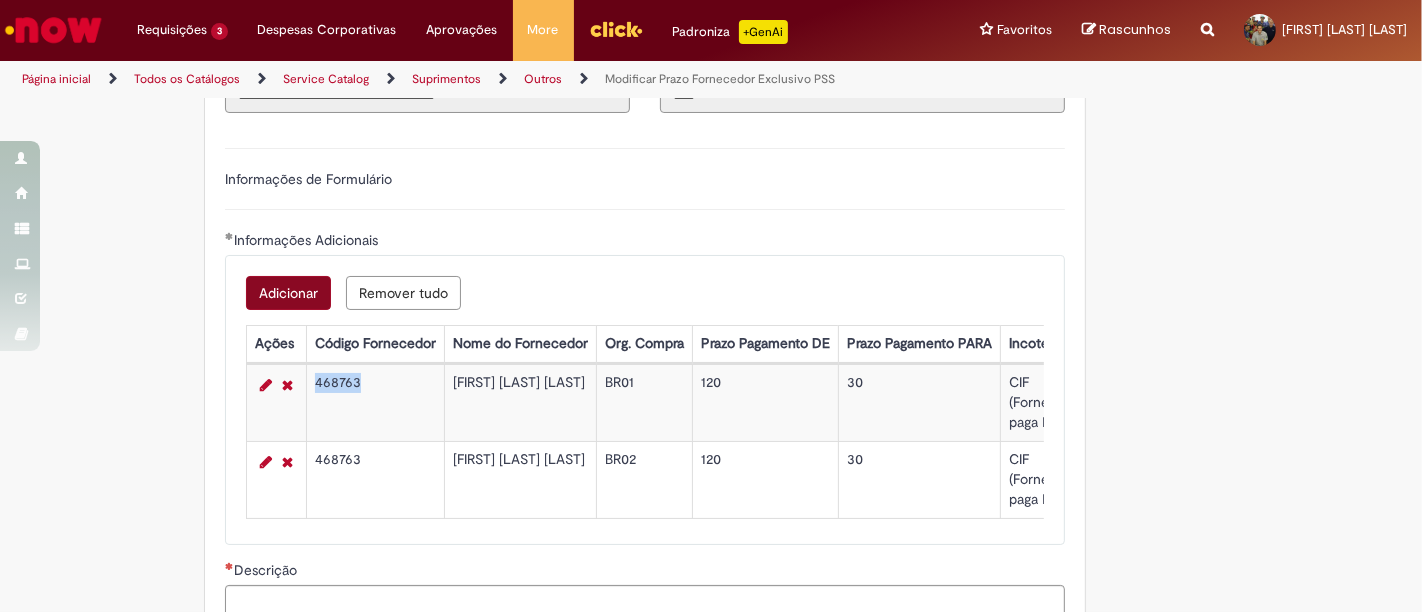 copy on "468763" 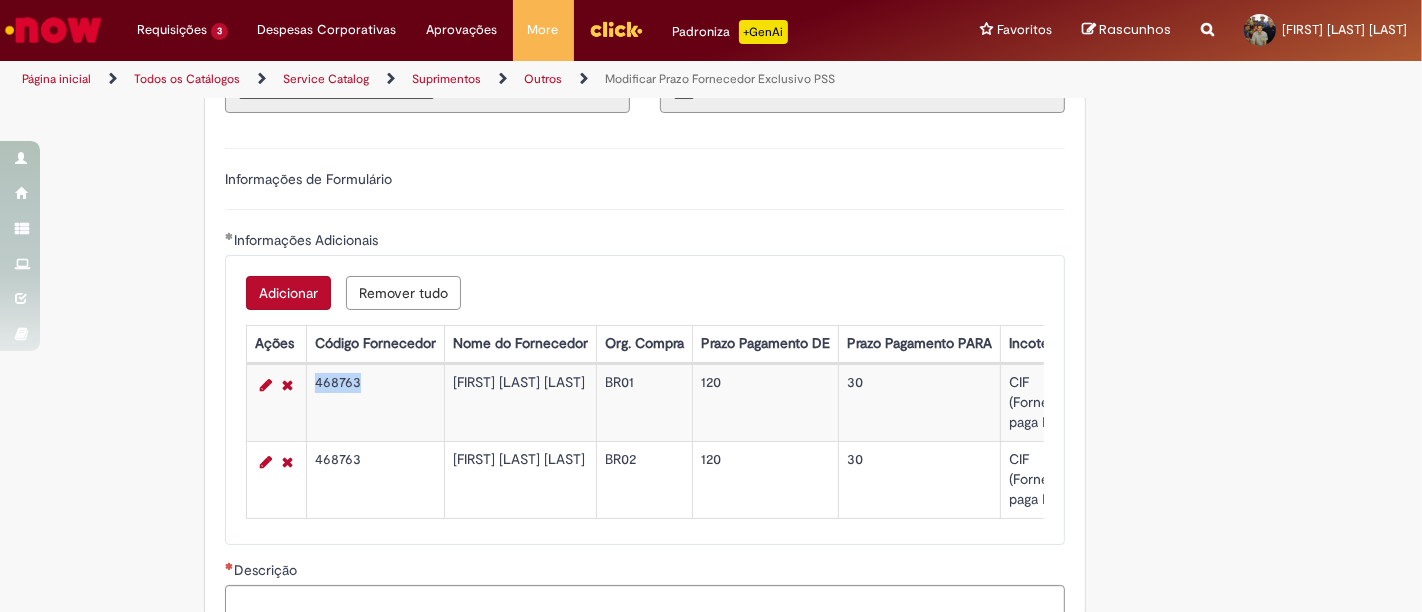 click on "Adicionar" at bounding box center (288, 293) 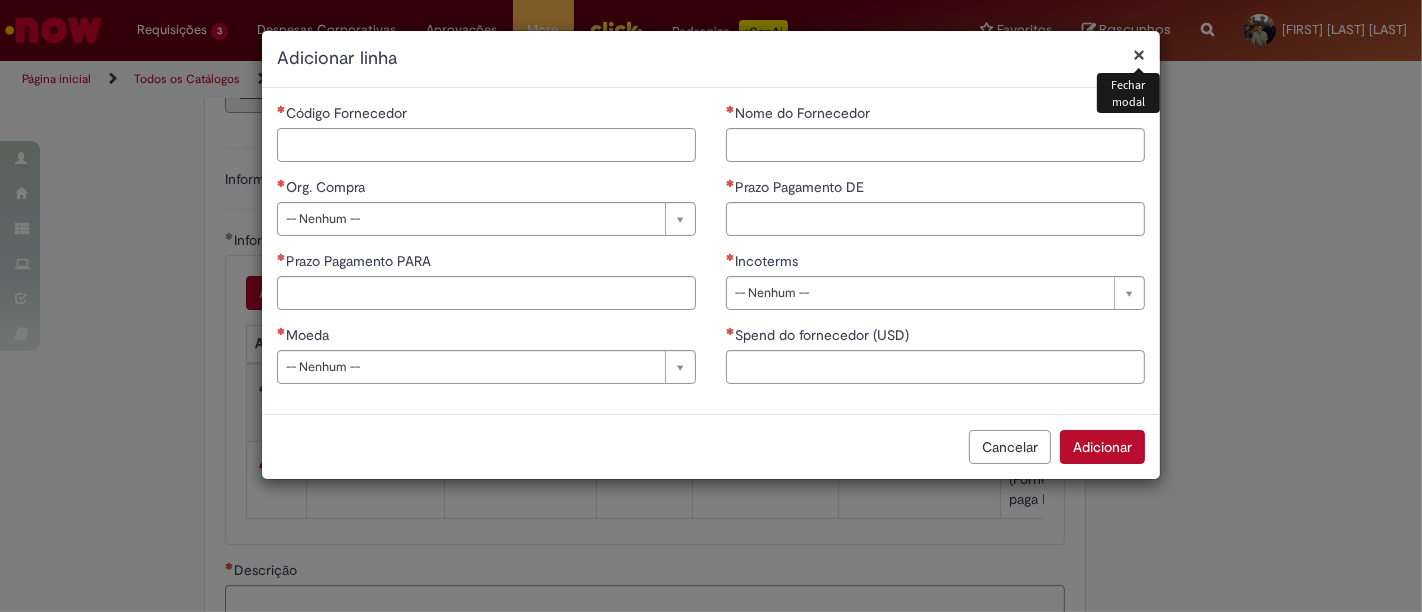 click on "Código Fornecedor" at bounding box center (486, 145) 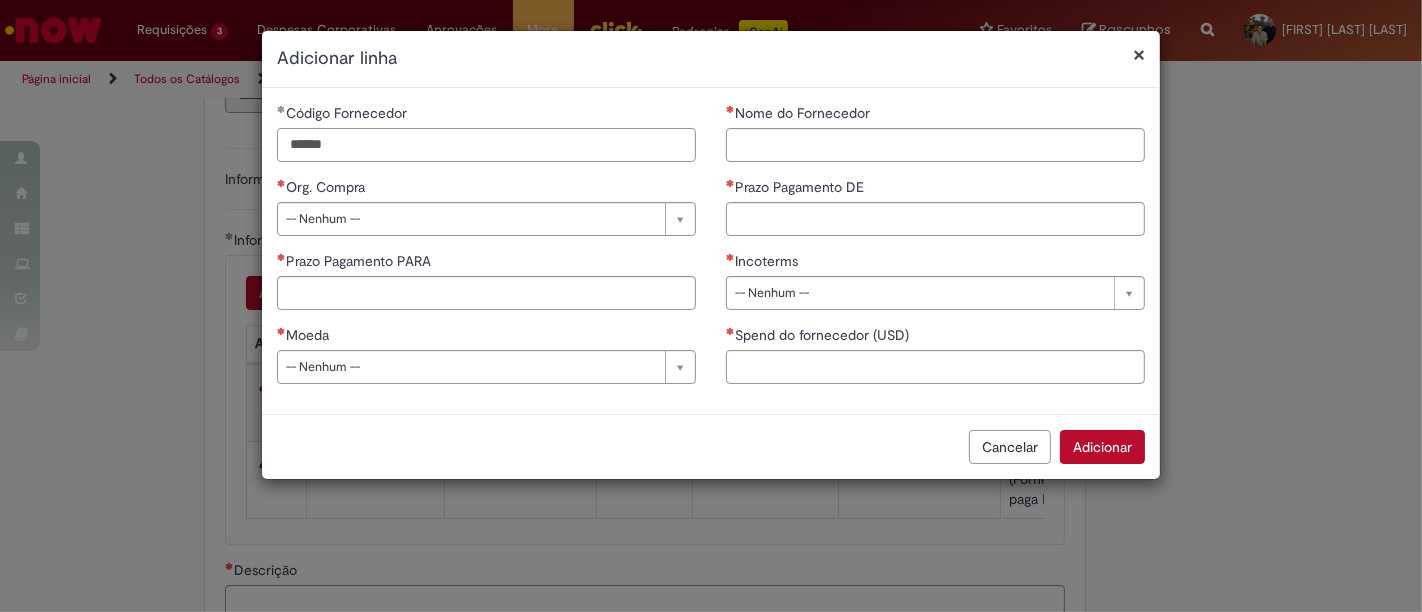 type on "******" 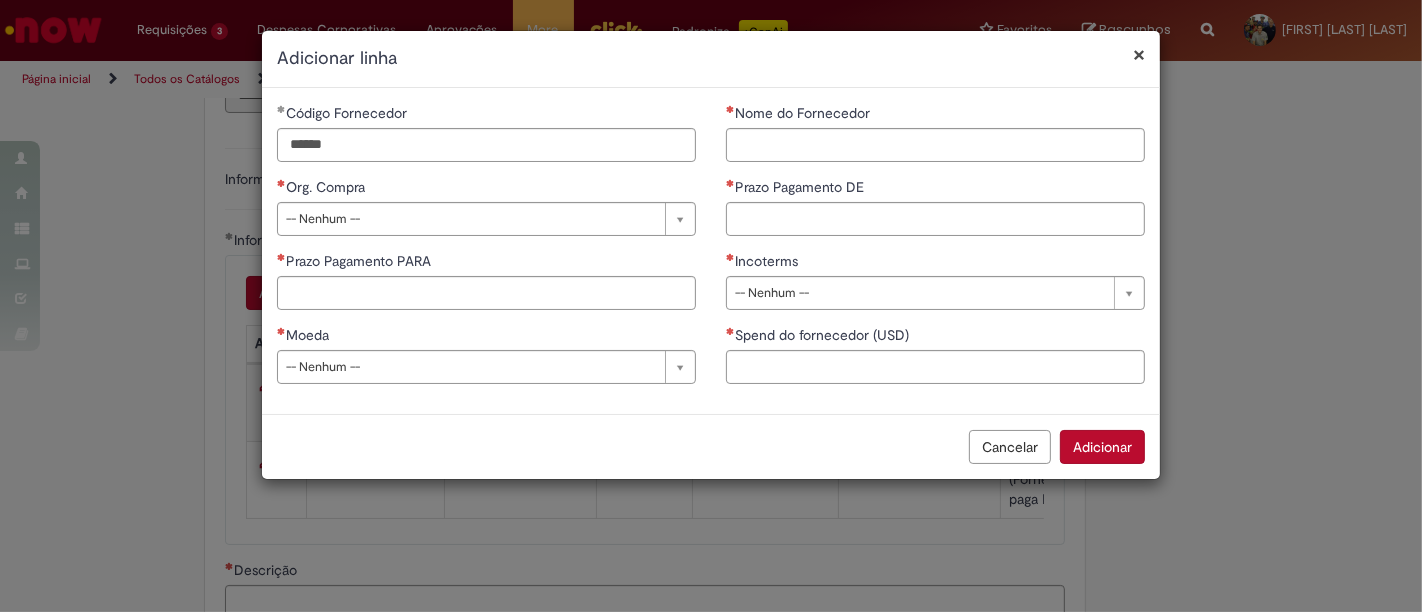 click on "**********" at bounding box center (486, 251) 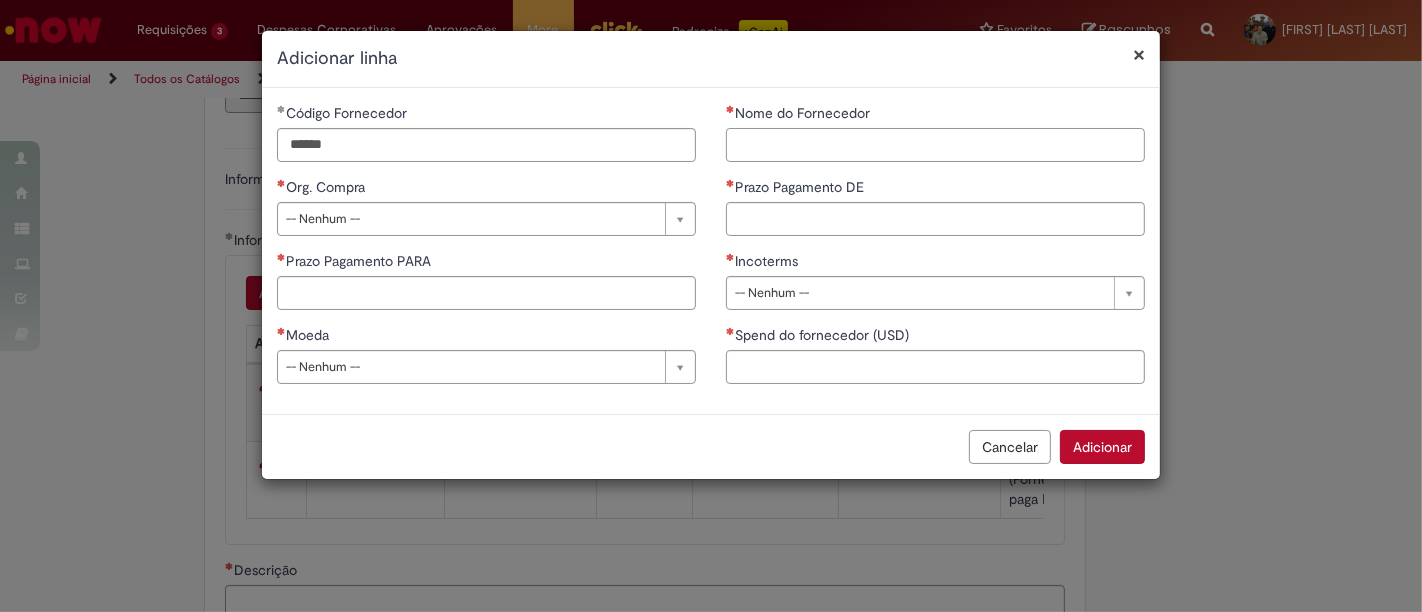 drag, startPoint x: 811, startPoint y: 140, endPoint x: 779, endPoint y: 158, distance: 36.71512 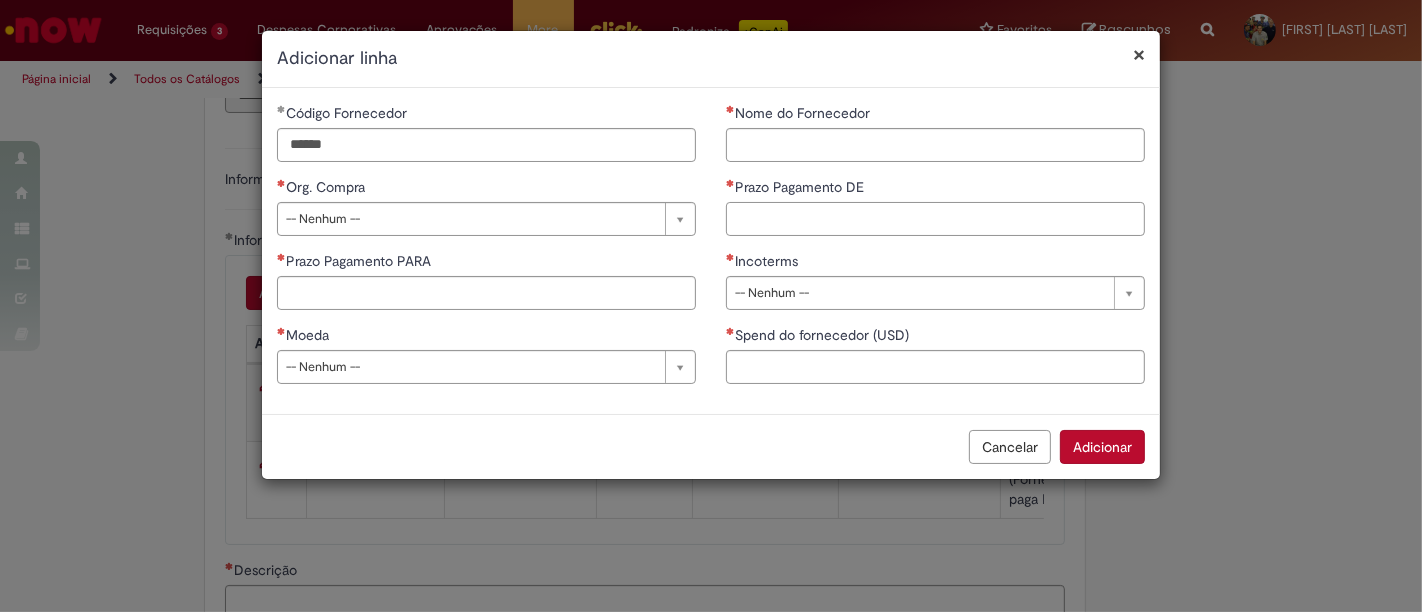 click on "Prazo Pagamento DE" at bounding box center (935, 219) 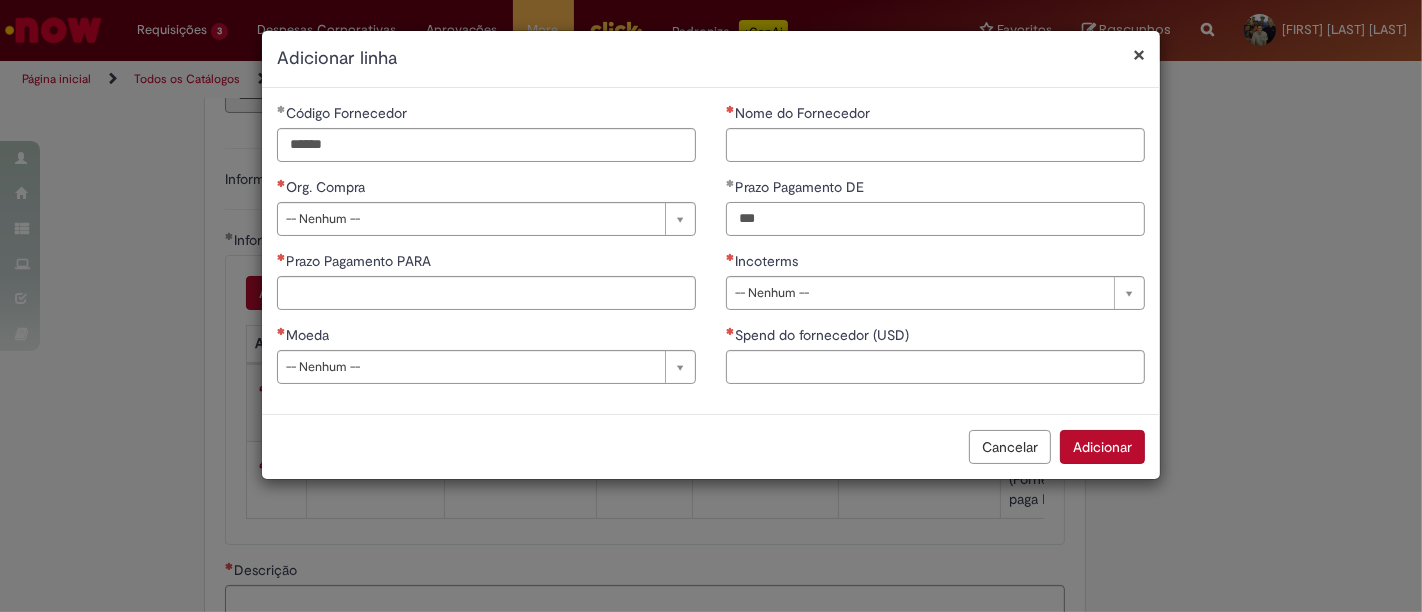 type on "***" 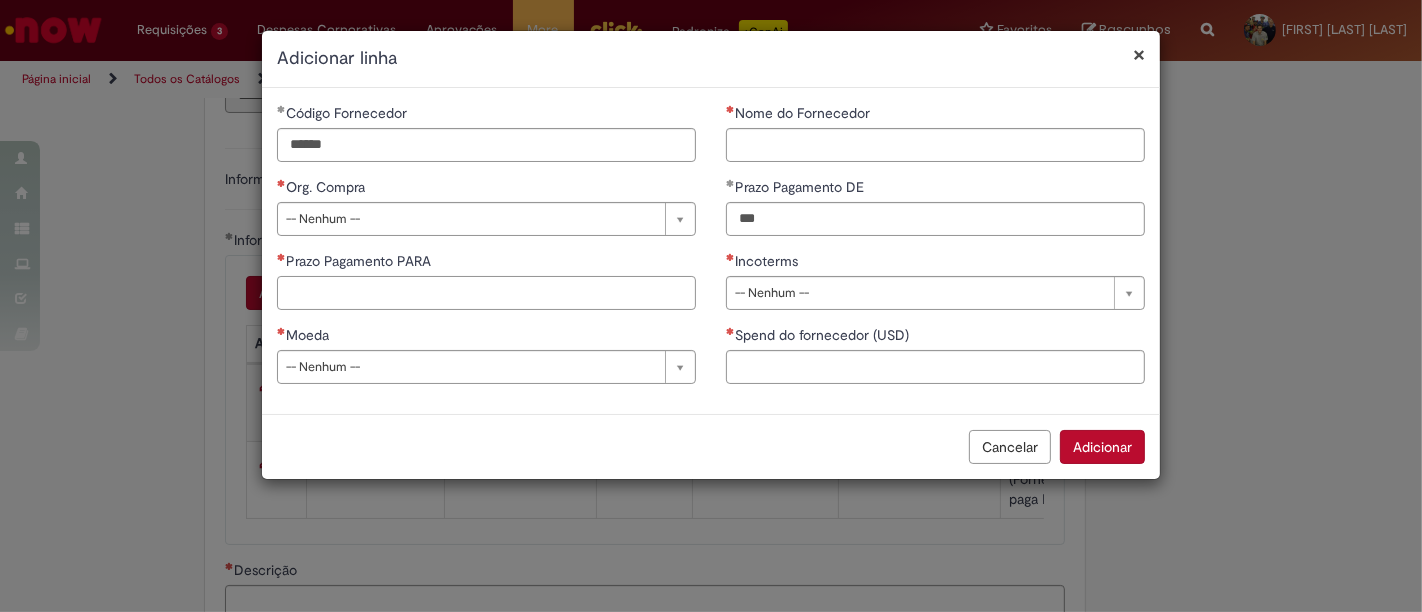 click on "Prazo Pagamento PARA" at bounding box center (486, 293) 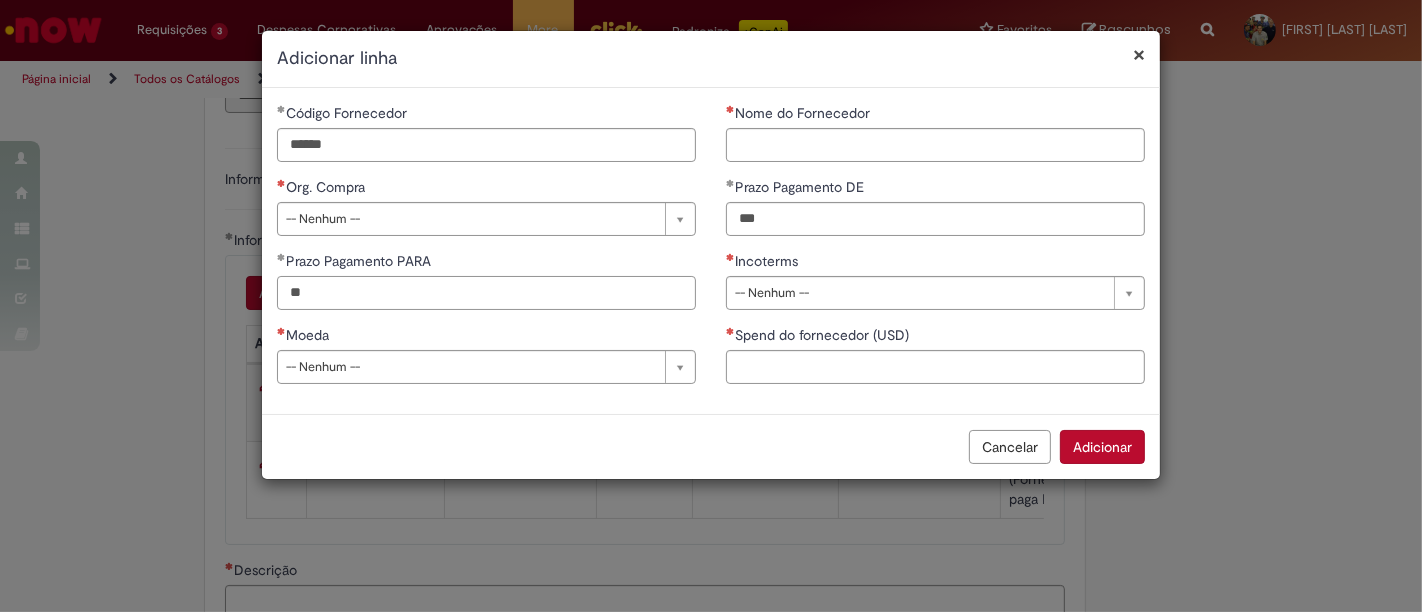 type on "**" 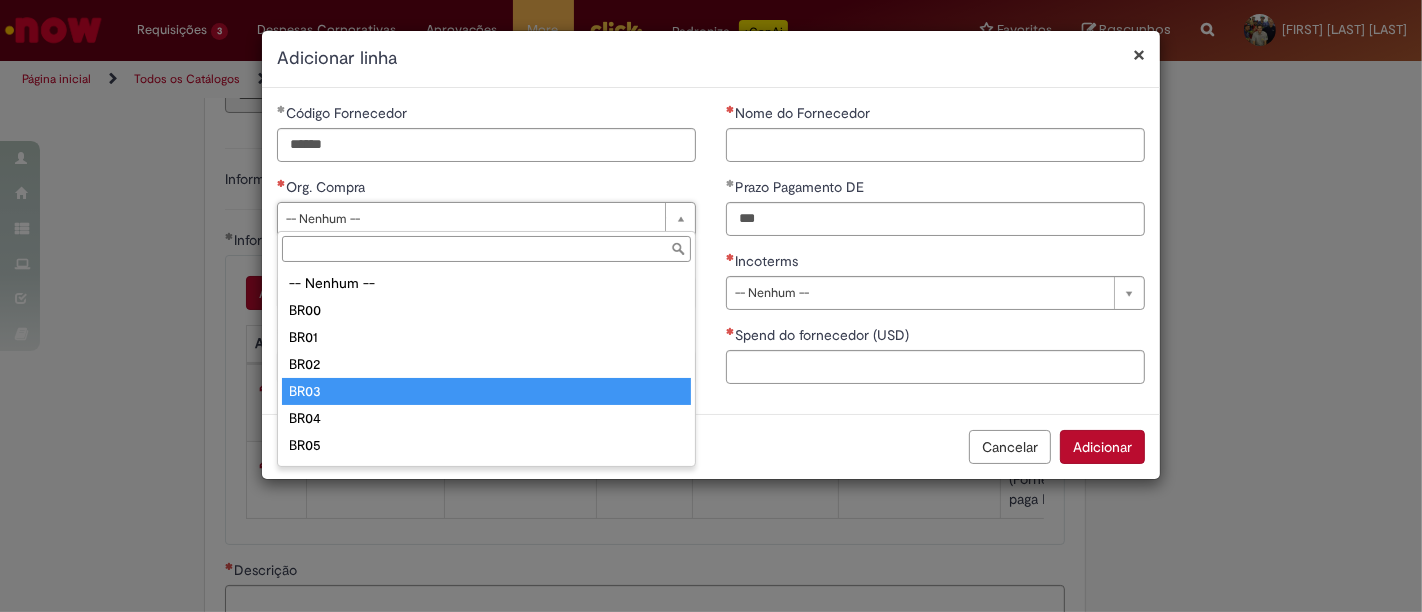 type on "****" 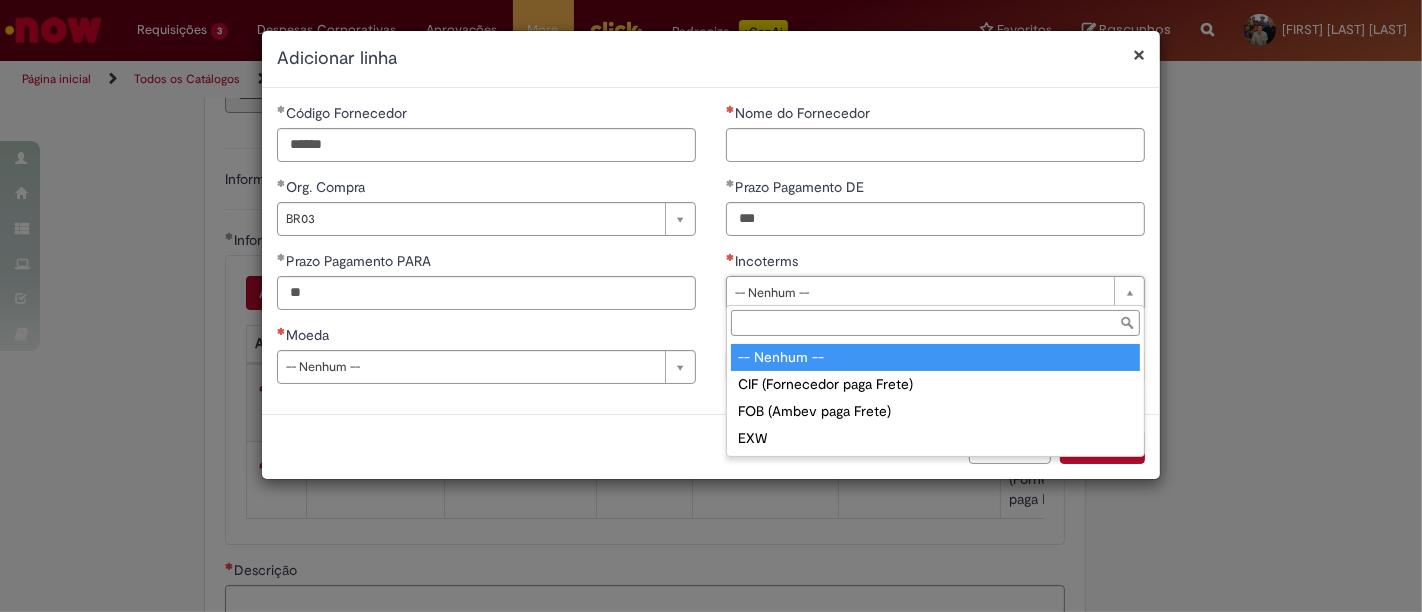 drag, startPoint x: 764, startPoint y: 376, endPoint x: 779, endPoint y: 370, distance: 16.155495 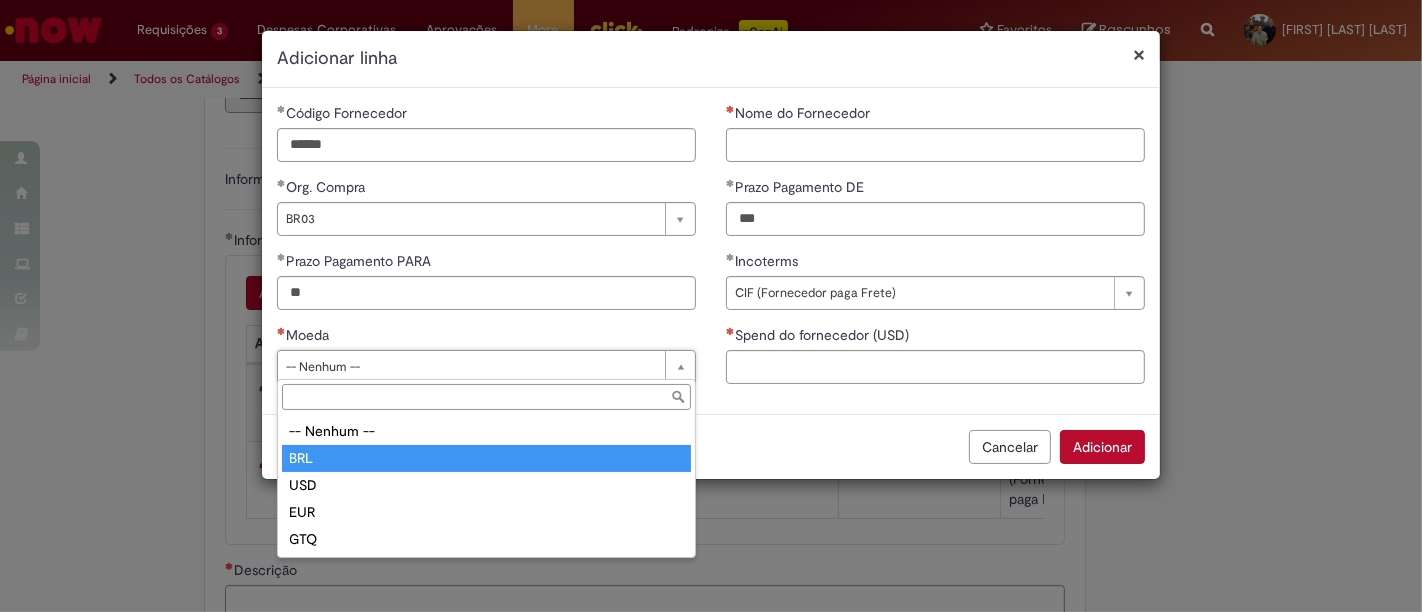 type on "***" 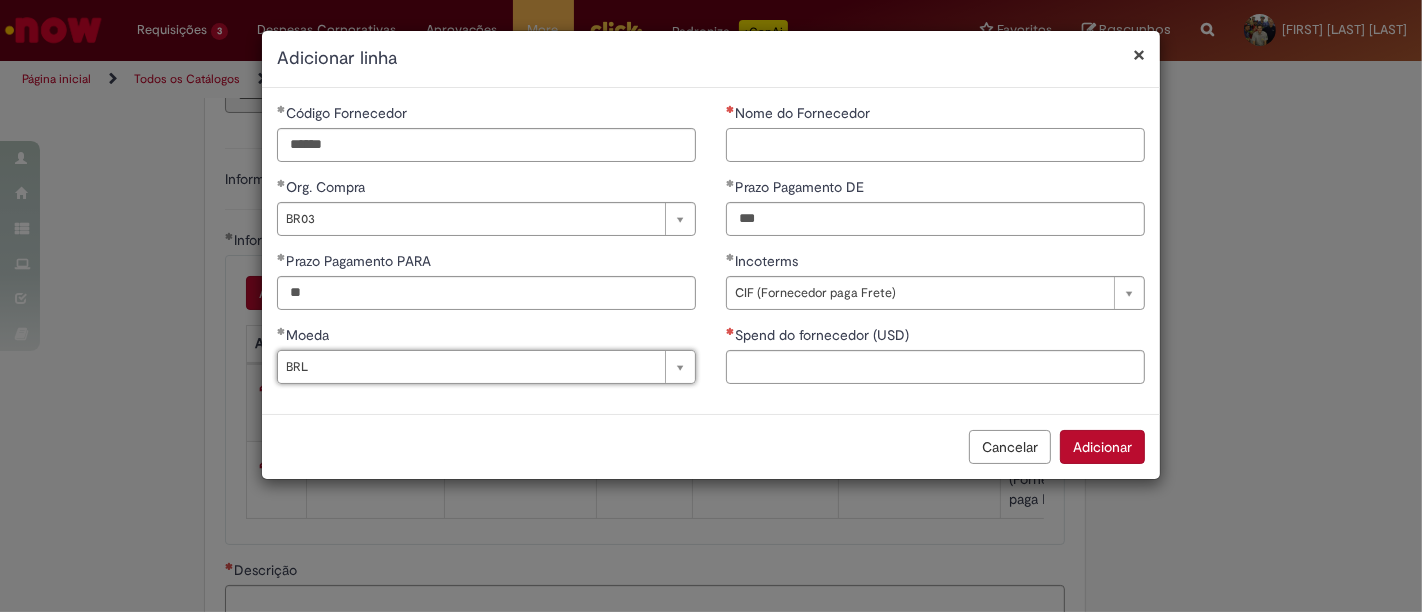 click on "Nome do Fornecedor" at bounding box center [935, 145] 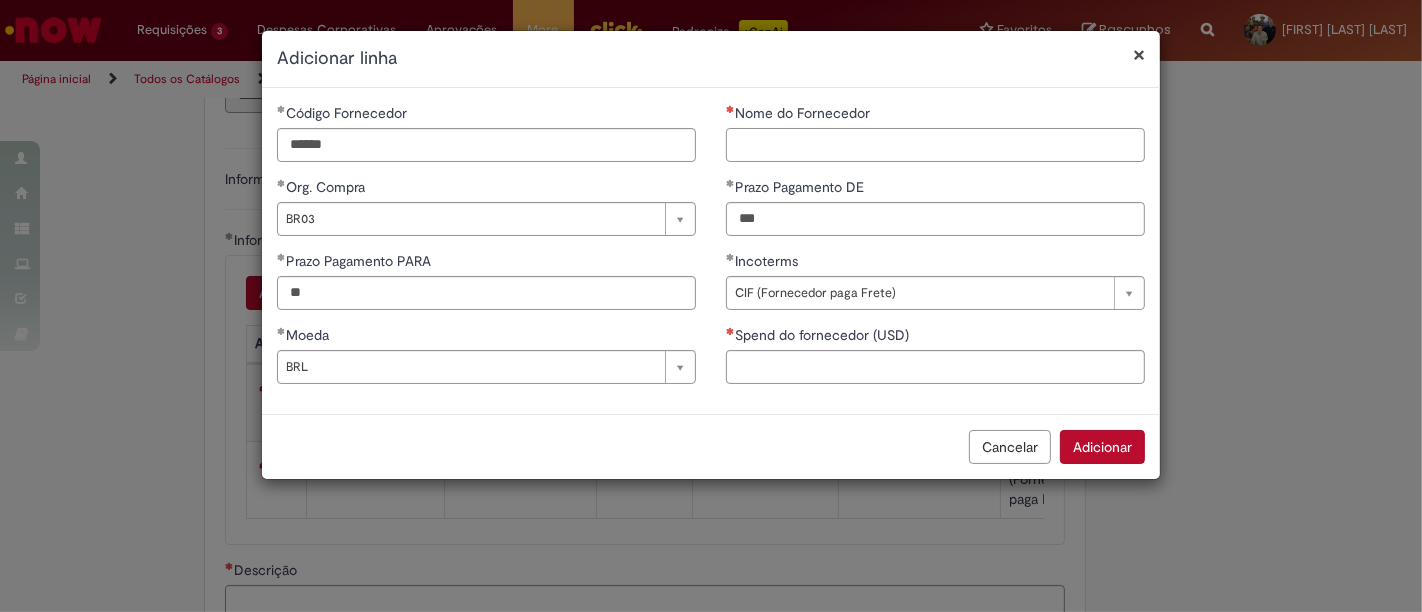 paste on "**********" 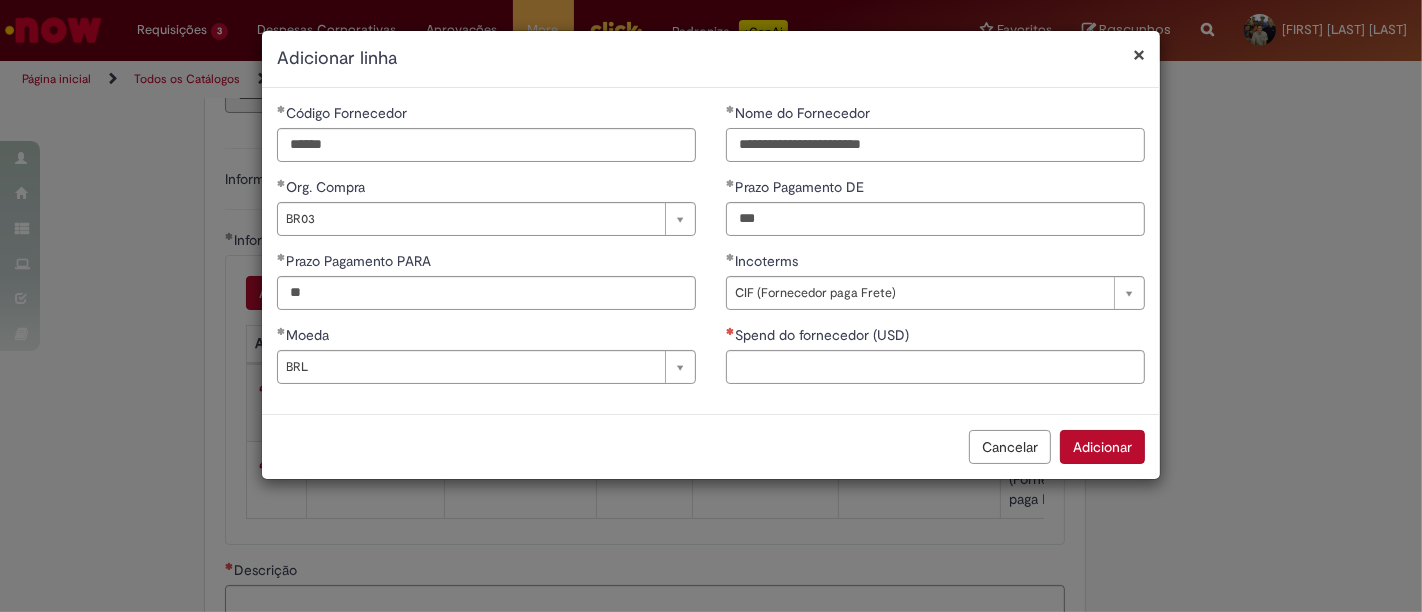 click on "**********" at bounding box center [935, 145] 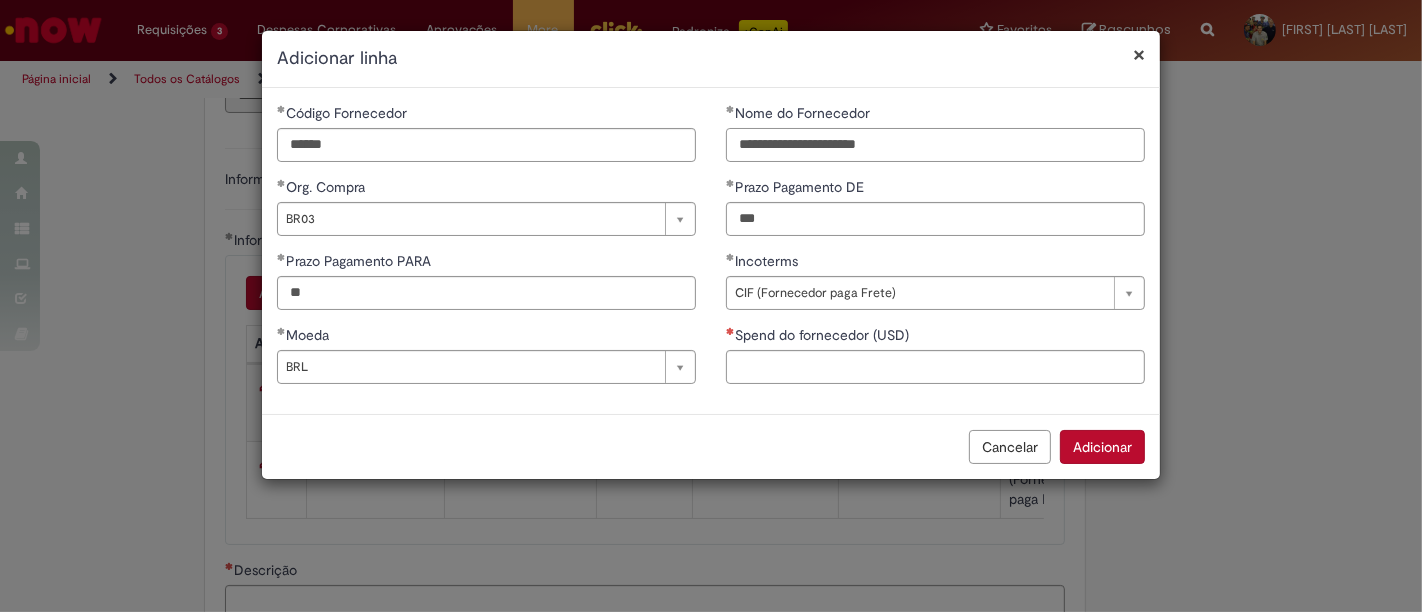 click on "**********" at bounding box center (935, 145) 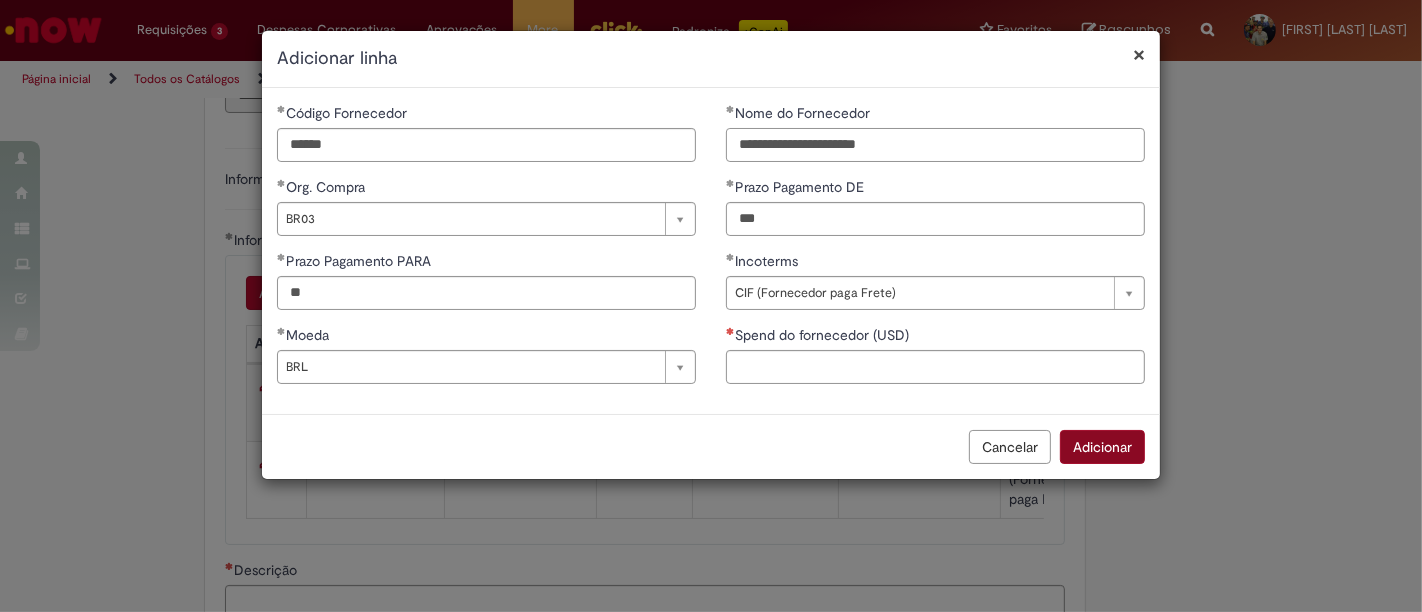 type on "**********" 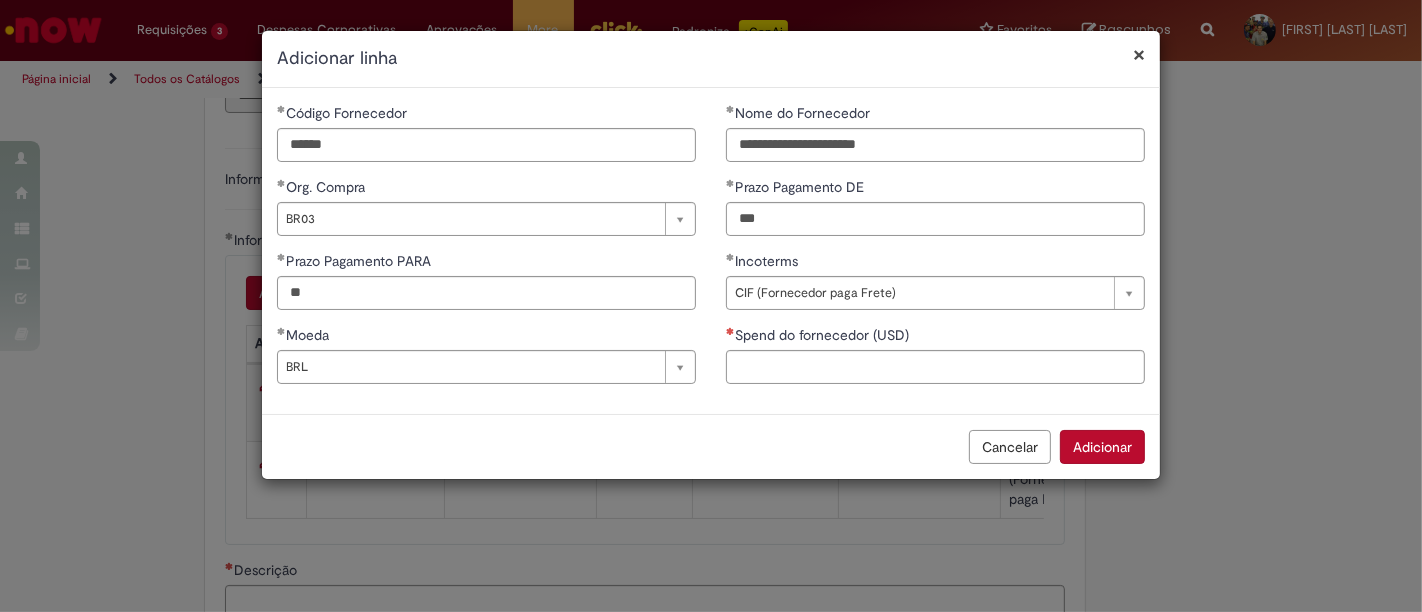 drag, startPoint x: 1099, startPoint y: 454, endPoint x: 342, endPoint y: 404, distance: 758.6495 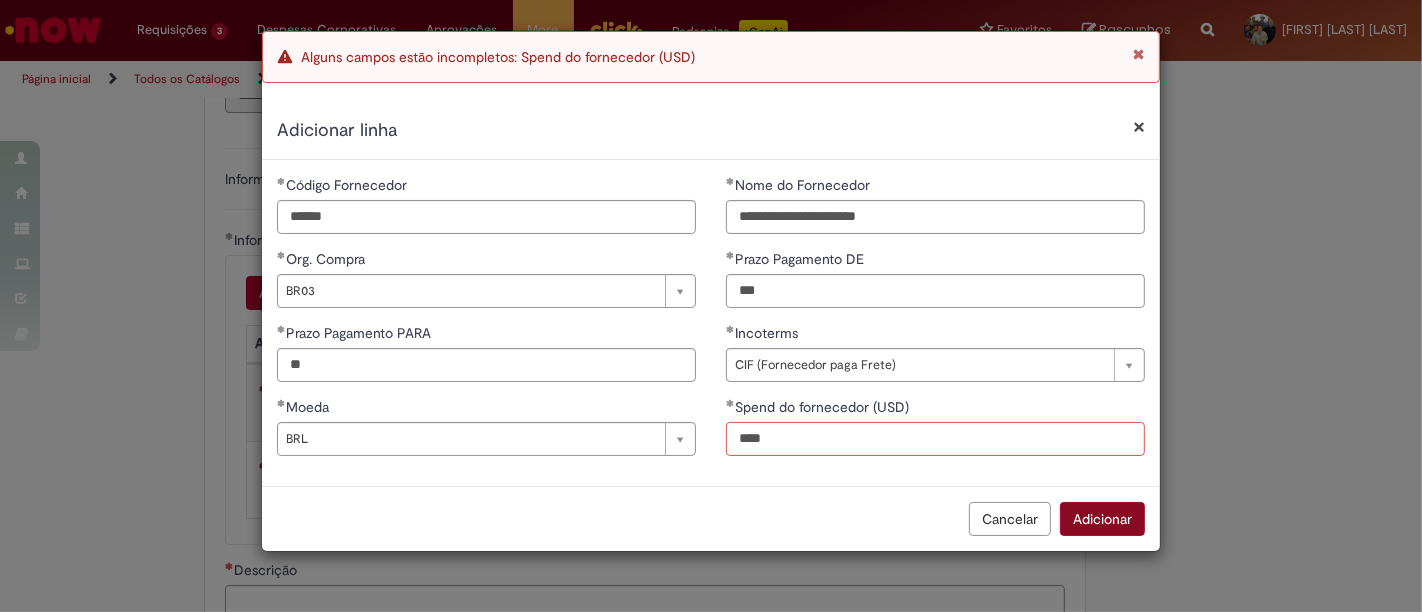 type on "****" 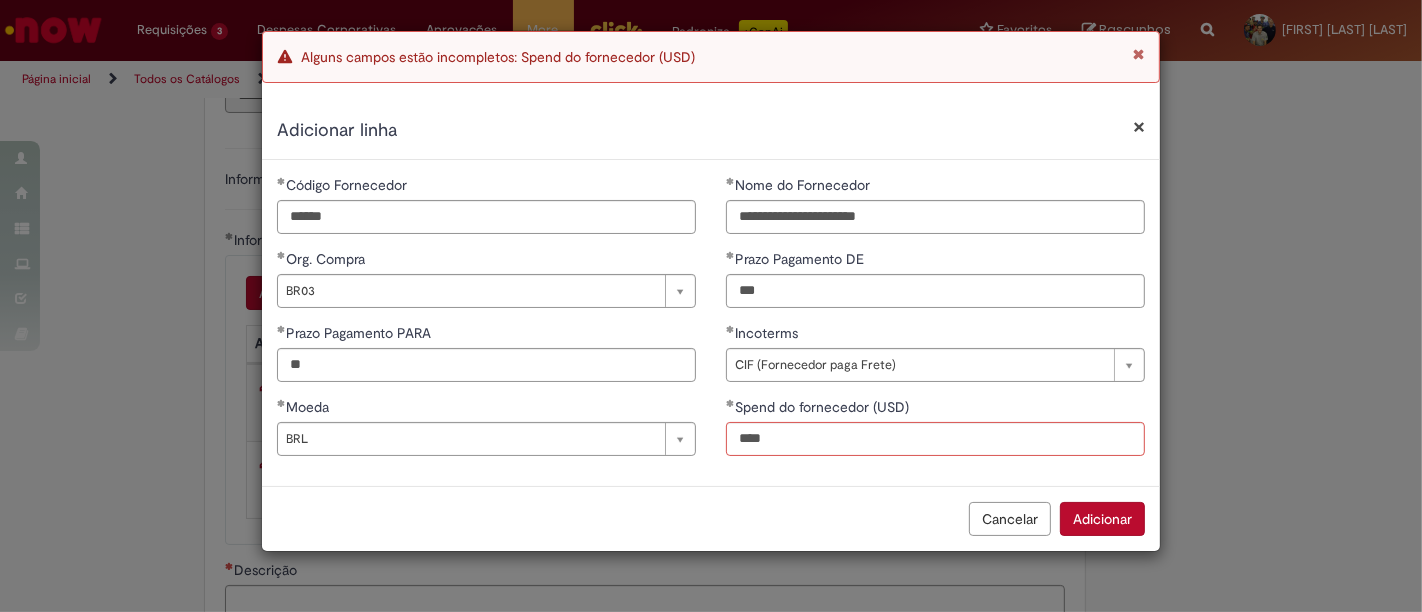 drag, startPoint x: 1101, startPoint y: 511, endPoint x: 1000, endPoint y: 484, distance: 104.54664 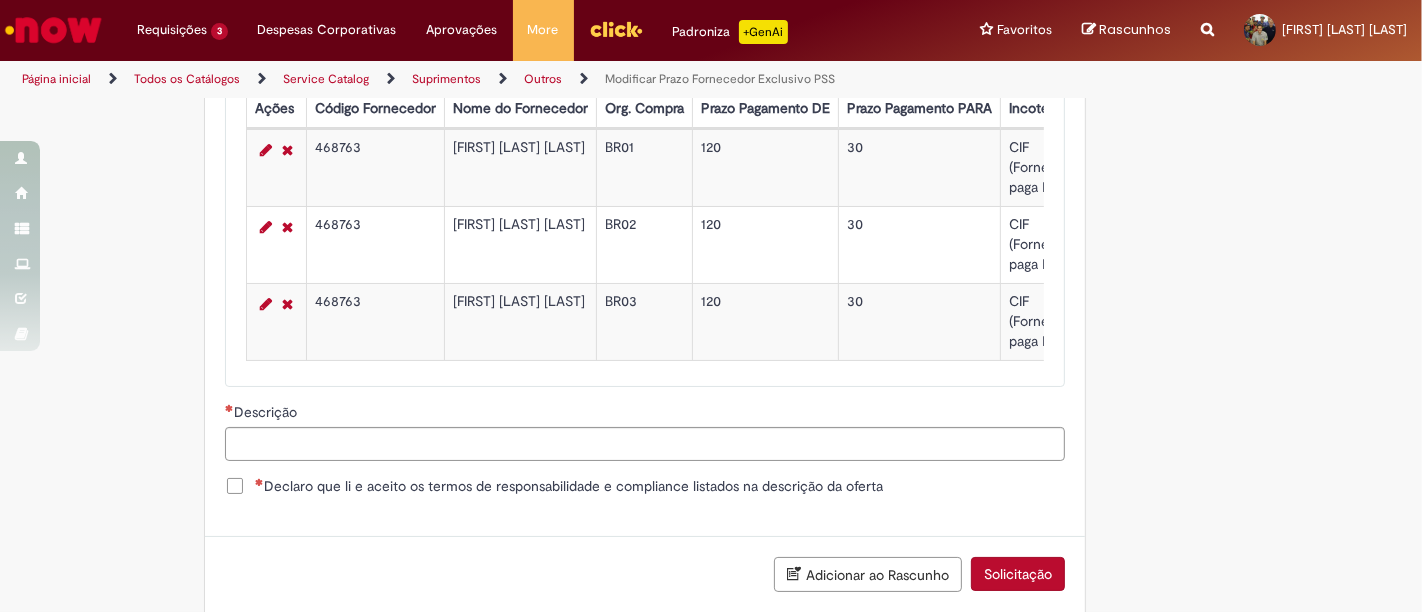 scroll, scrollTop: 1555, scrollLeft: 0, axis: vertical 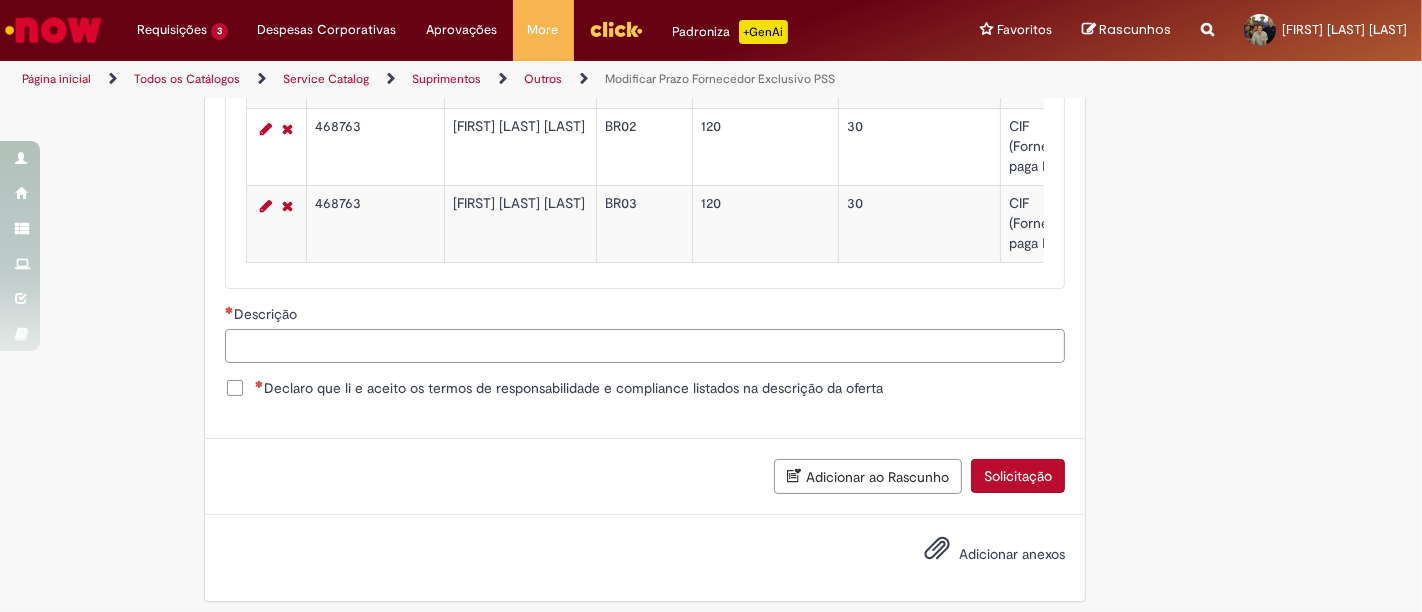 click on "Descrição" at bounding box center (645, 346) 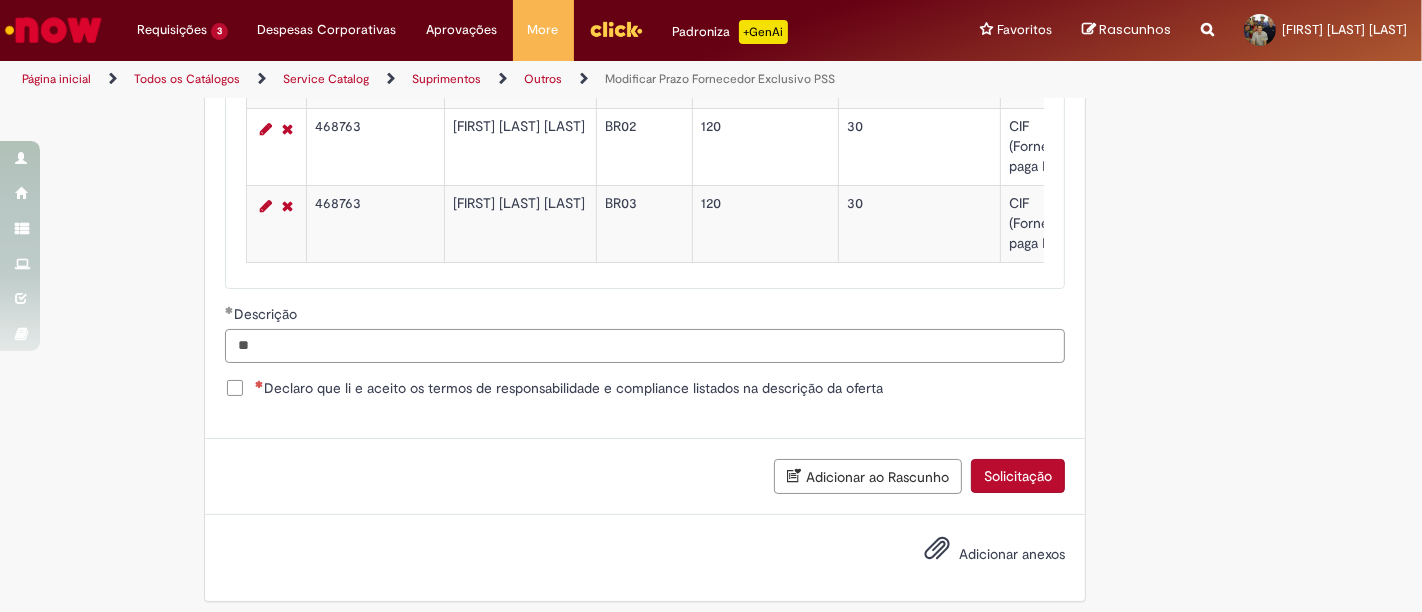 type on "*" 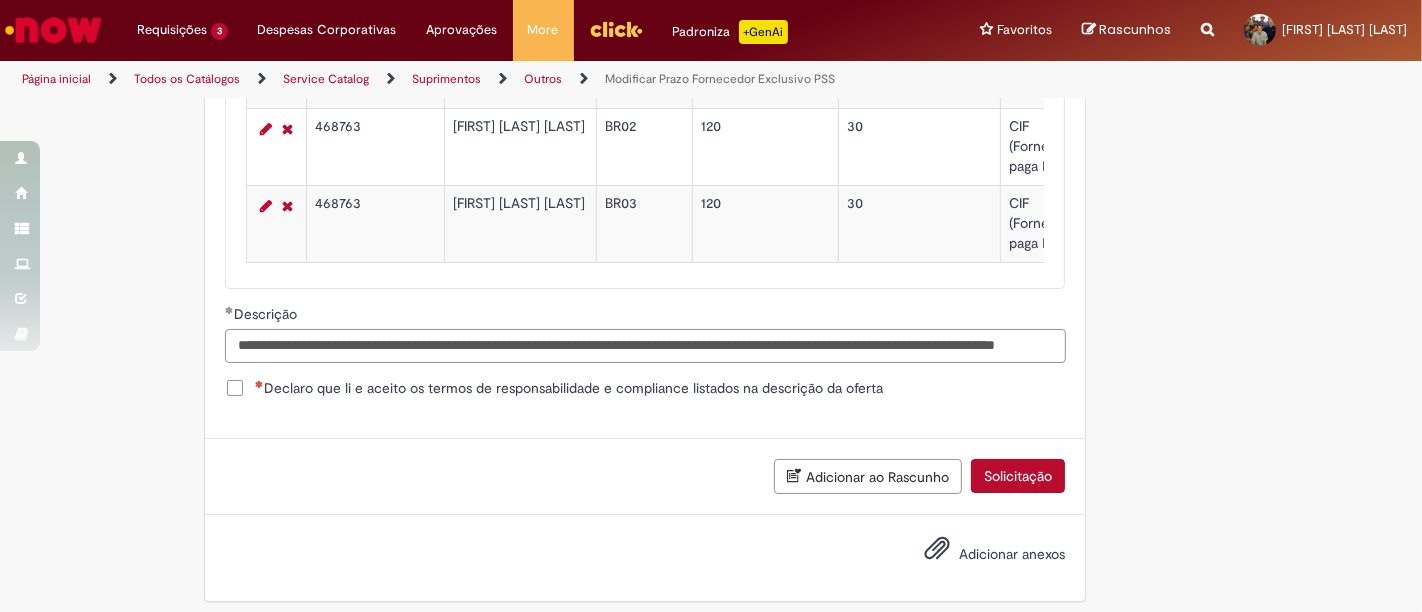 type on "**********" 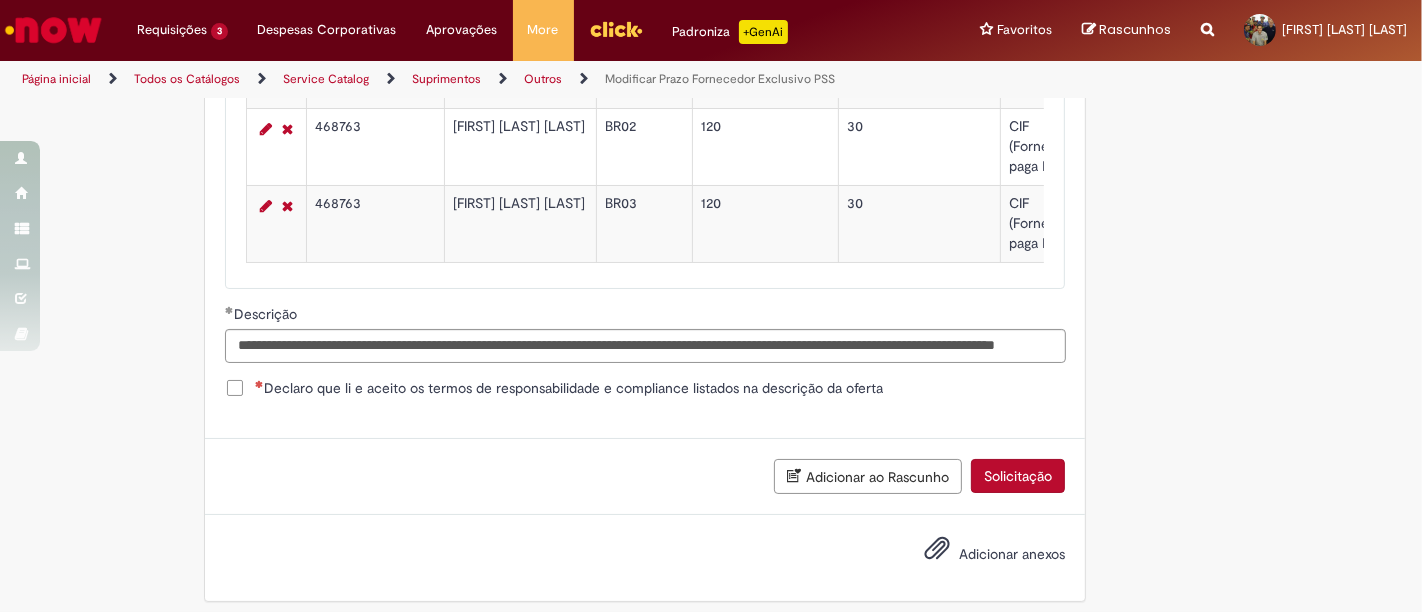 click on "Declaro que li e aceito os termos de responsabilidade e compliance listados na descrição da oferta" at bounding box center [569, 388] 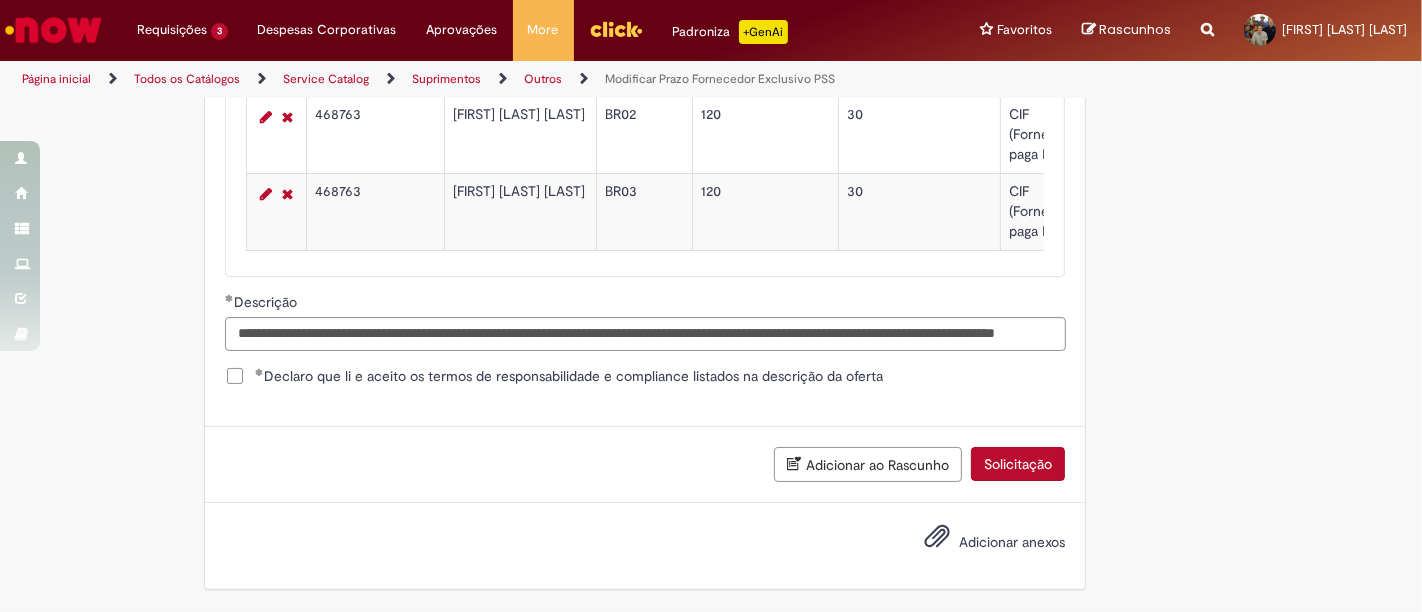 scroll, scrollTop: 1576, scrollLeft: 0, axis: vertical 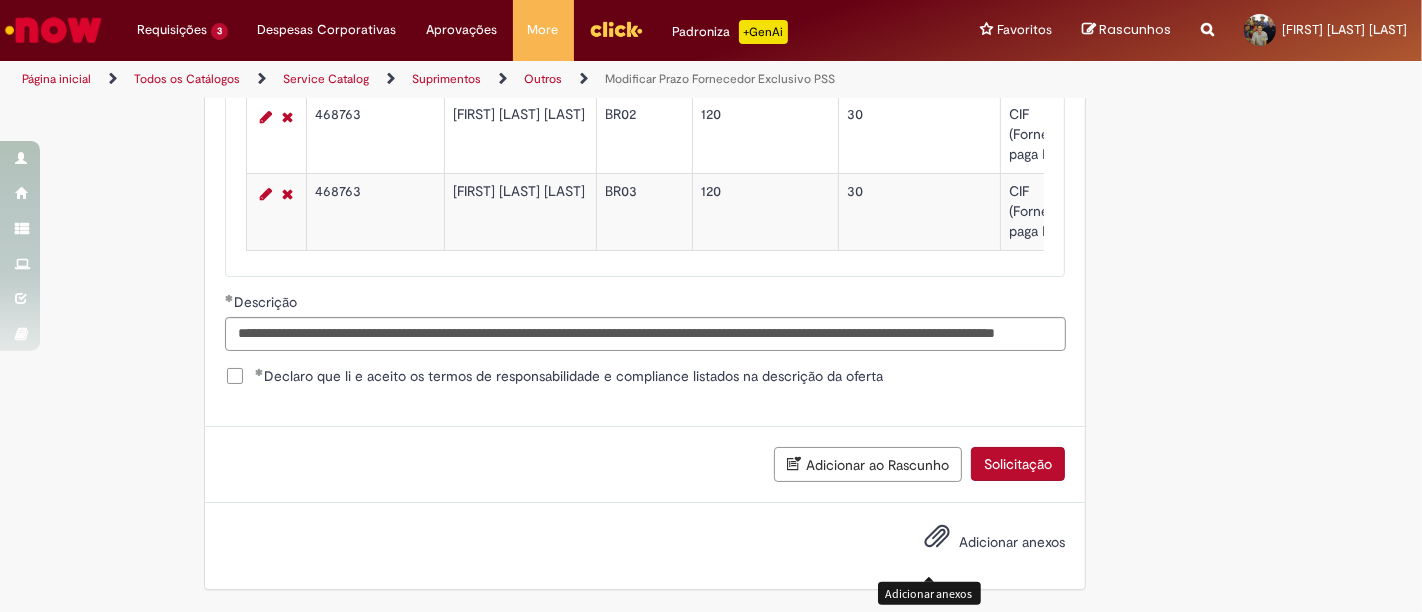 click at bounding box center [937, 537] 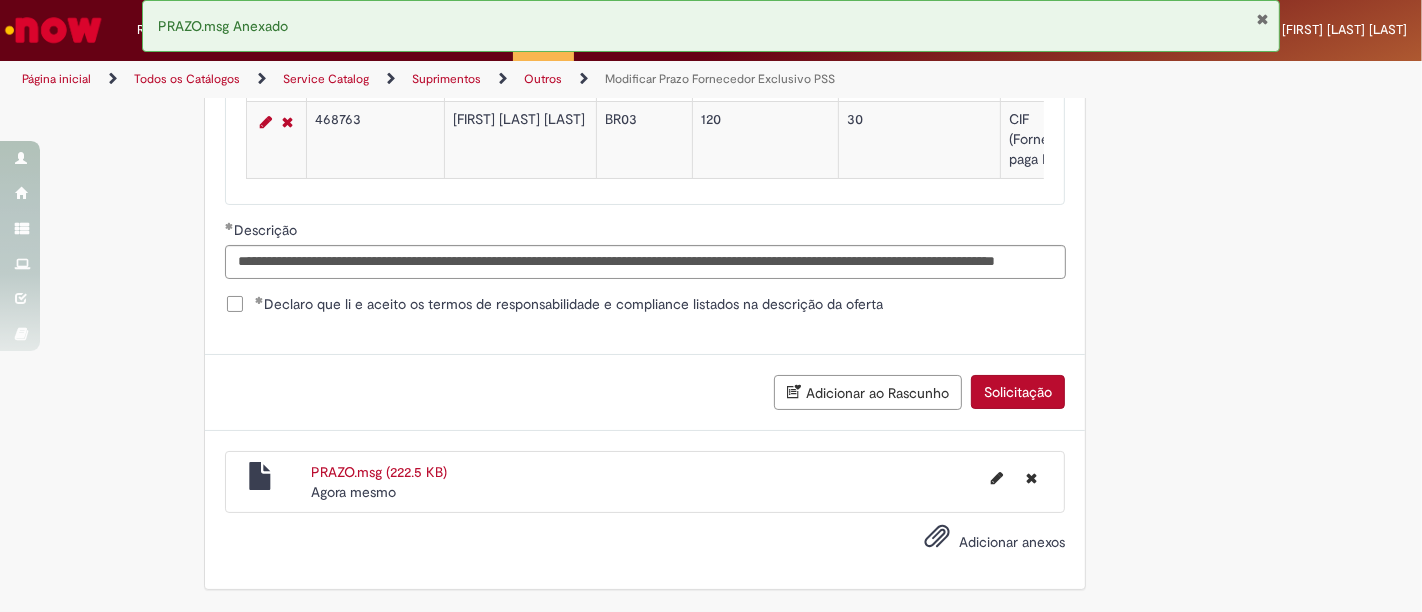 click on "Solicitação" at bounding box center [1018, 392] 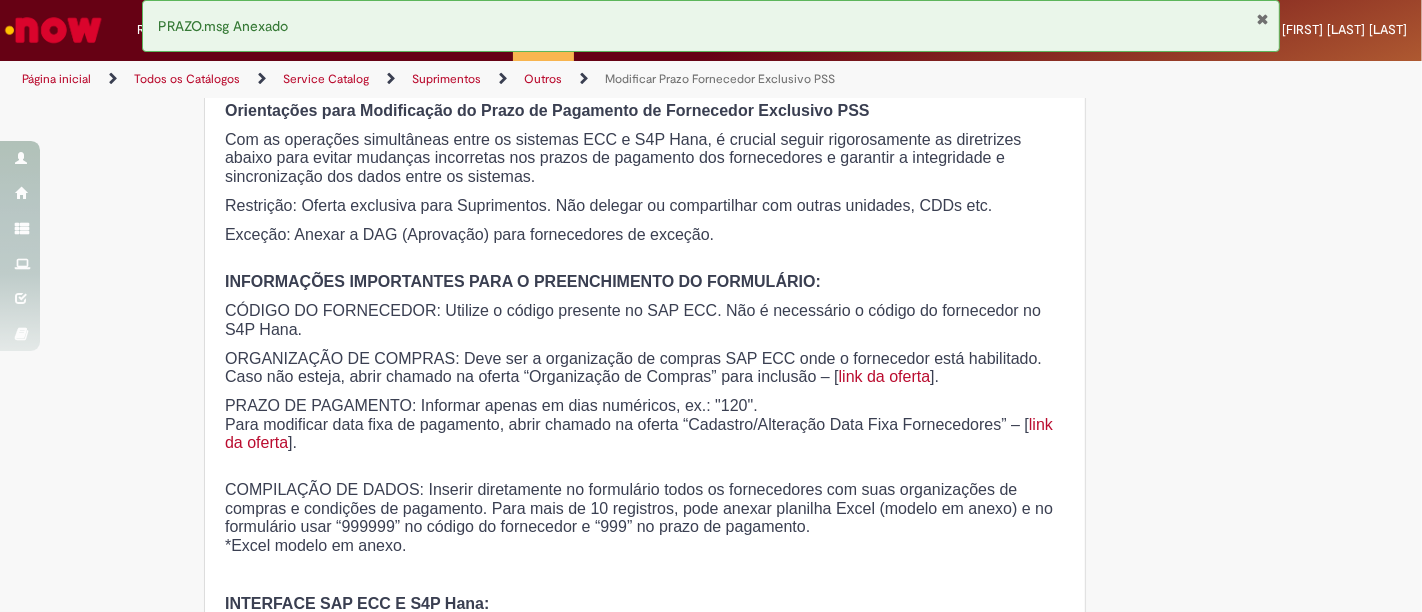scroll, scrollTop: 0, scrollLeft: 0, axis: both 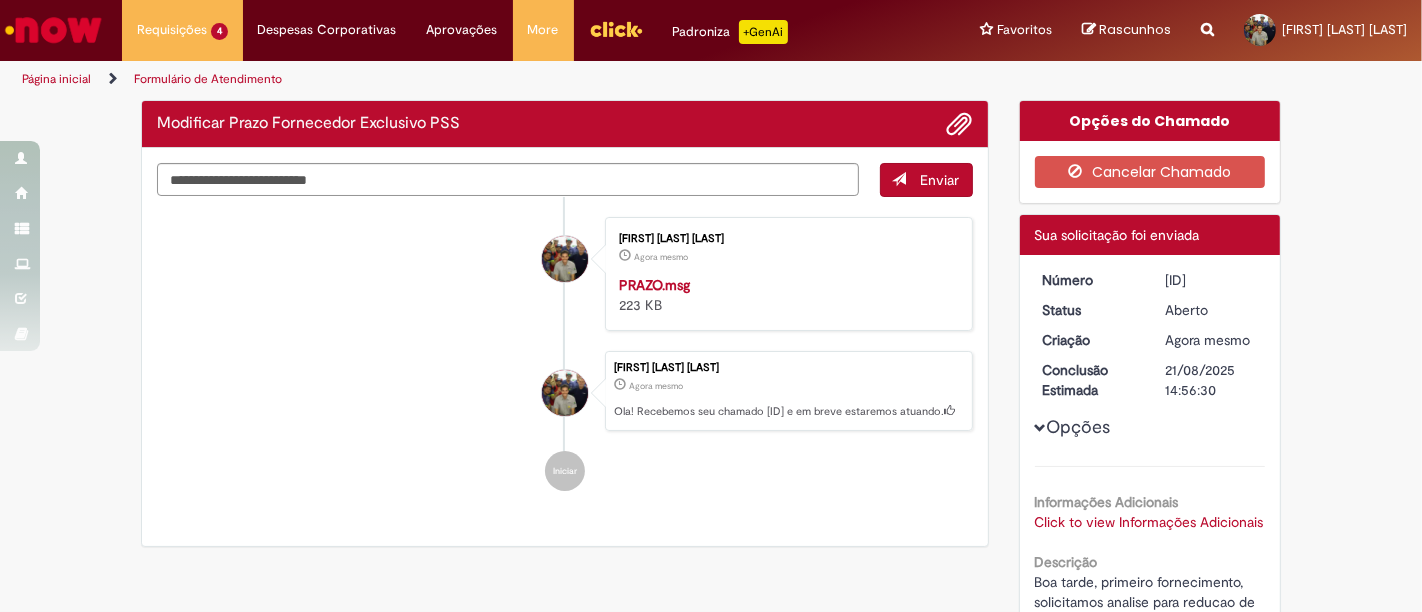 drag, startPoint x: 1175, startPoint y: 316, endPoint x: 1176, endPoint y: 266, distance: 50.01 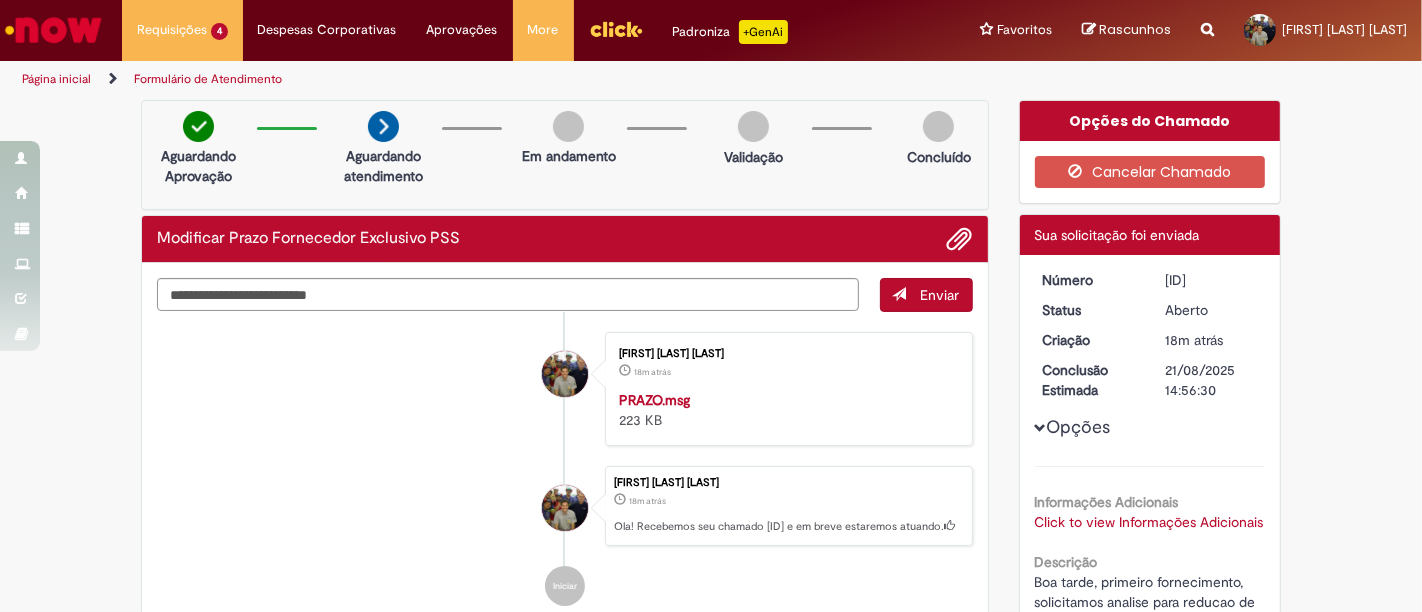 click at bounding box center (616, 29) 